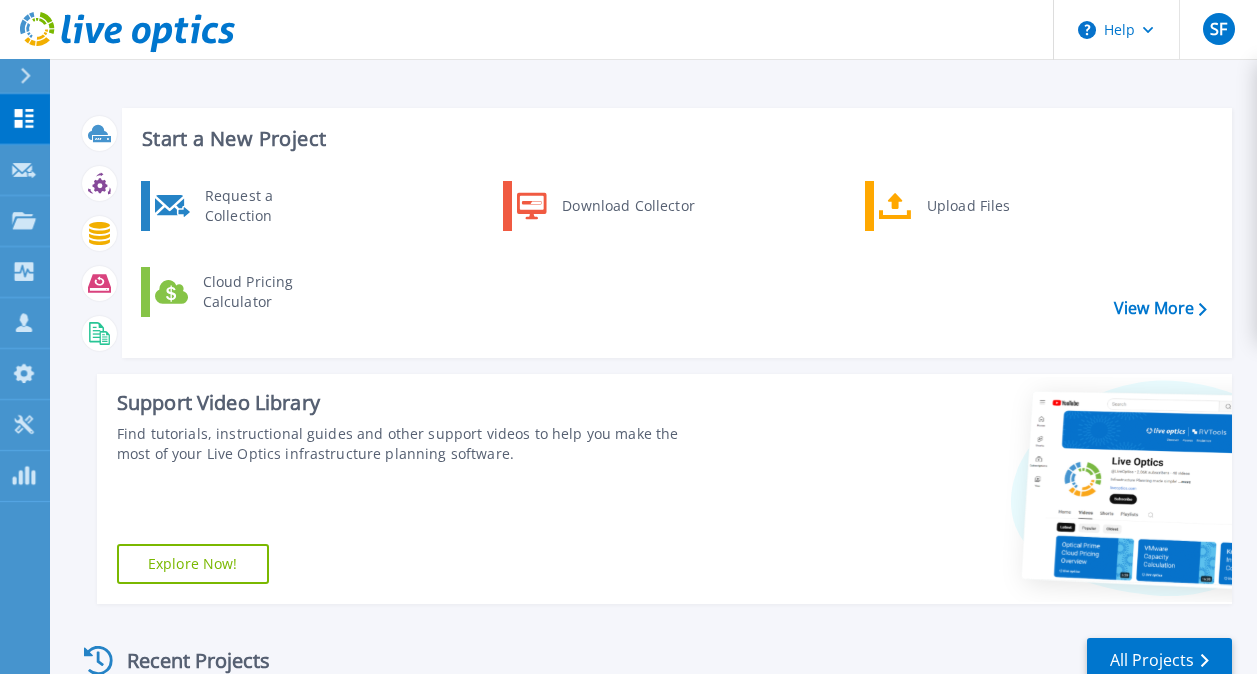 scroll, scrollTop: 0, scrollLeft: 0, axis: both 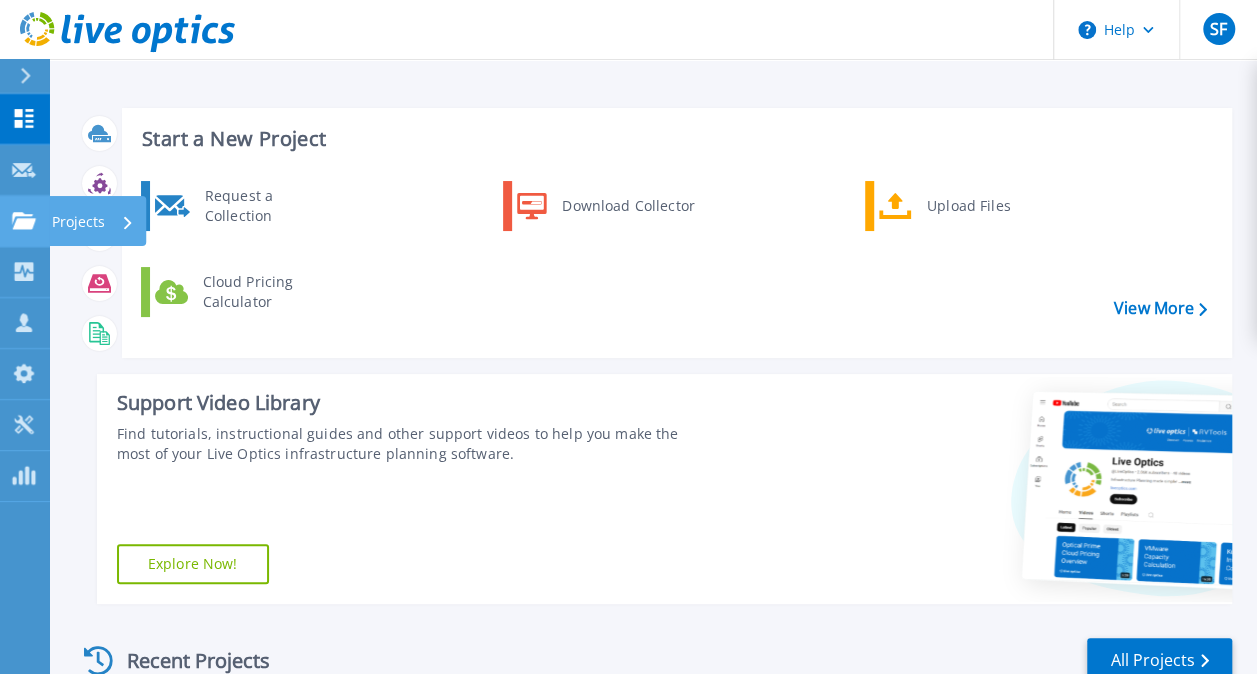 click on "Projects" at bounding box center [78, 222] 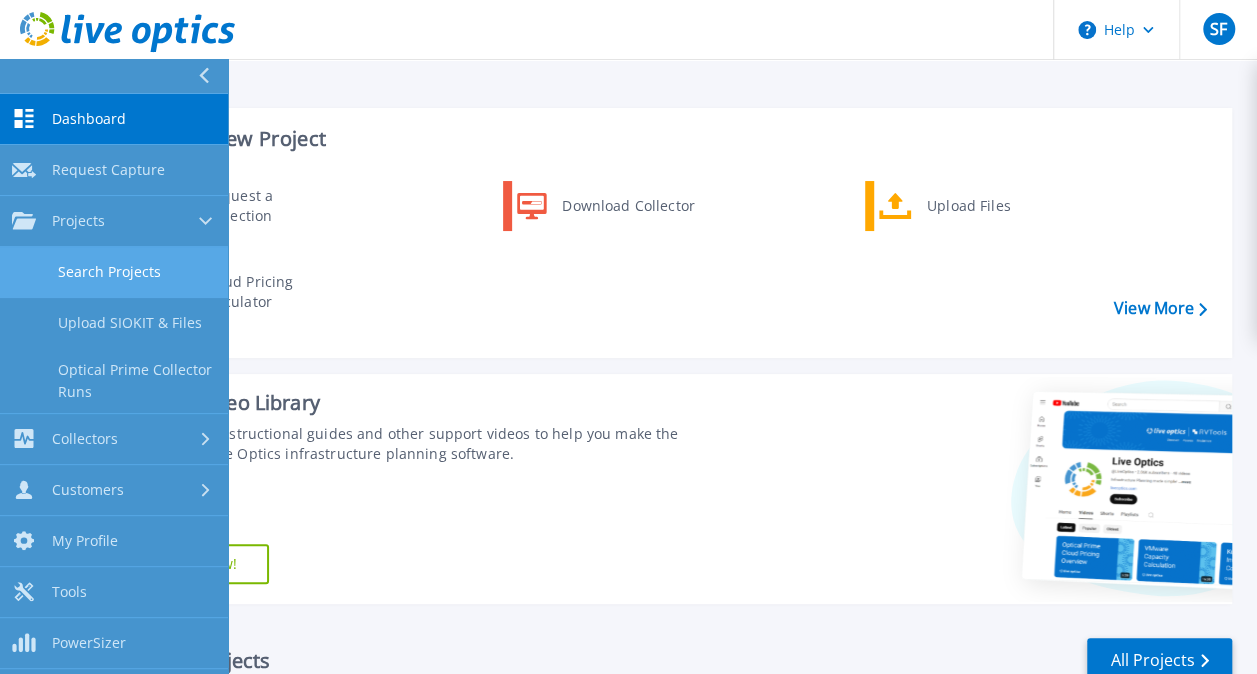 click on "Search Projects" at bounding box center [114, 272] 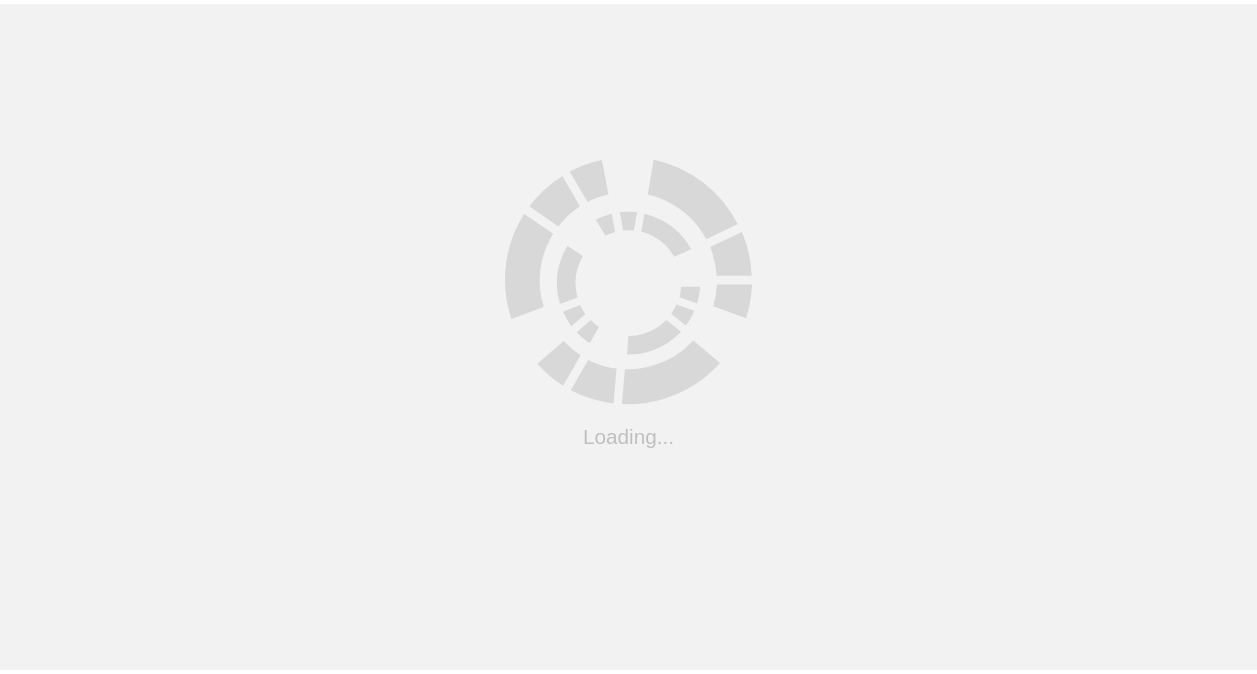 scroll, scrollTop: 0, scrollLeft: 0, axis: both 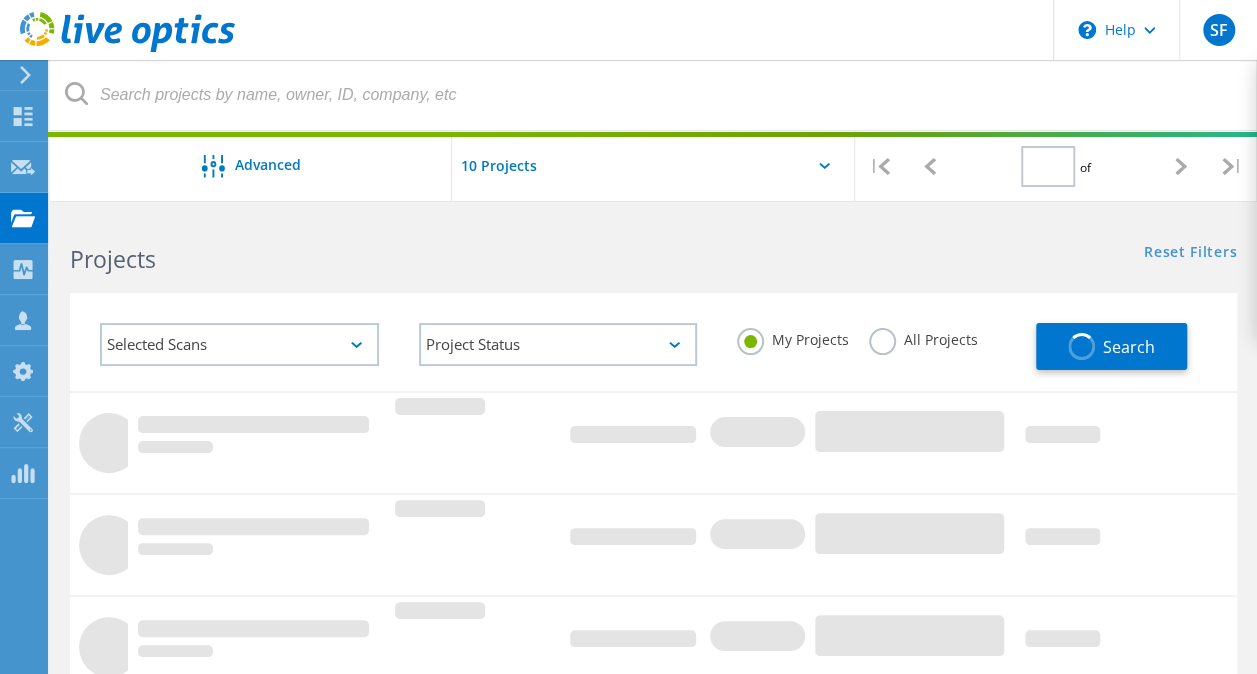 type on "1" 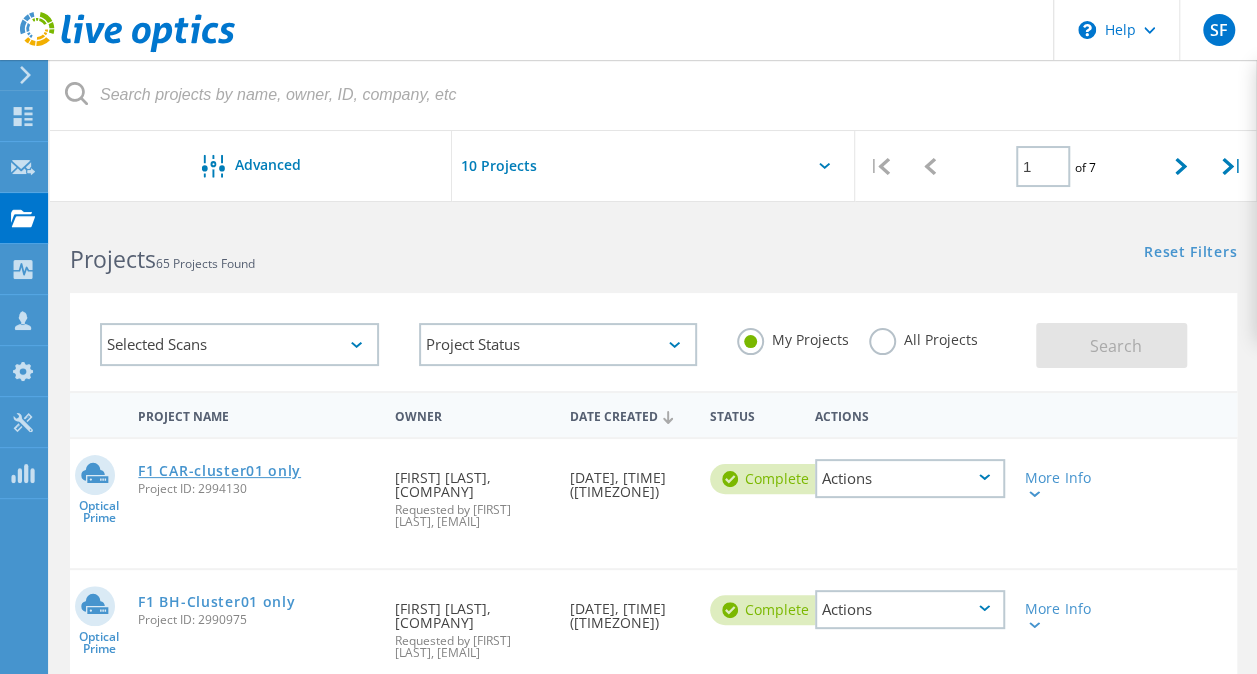 click on "F1 CAR-cluster01 only" 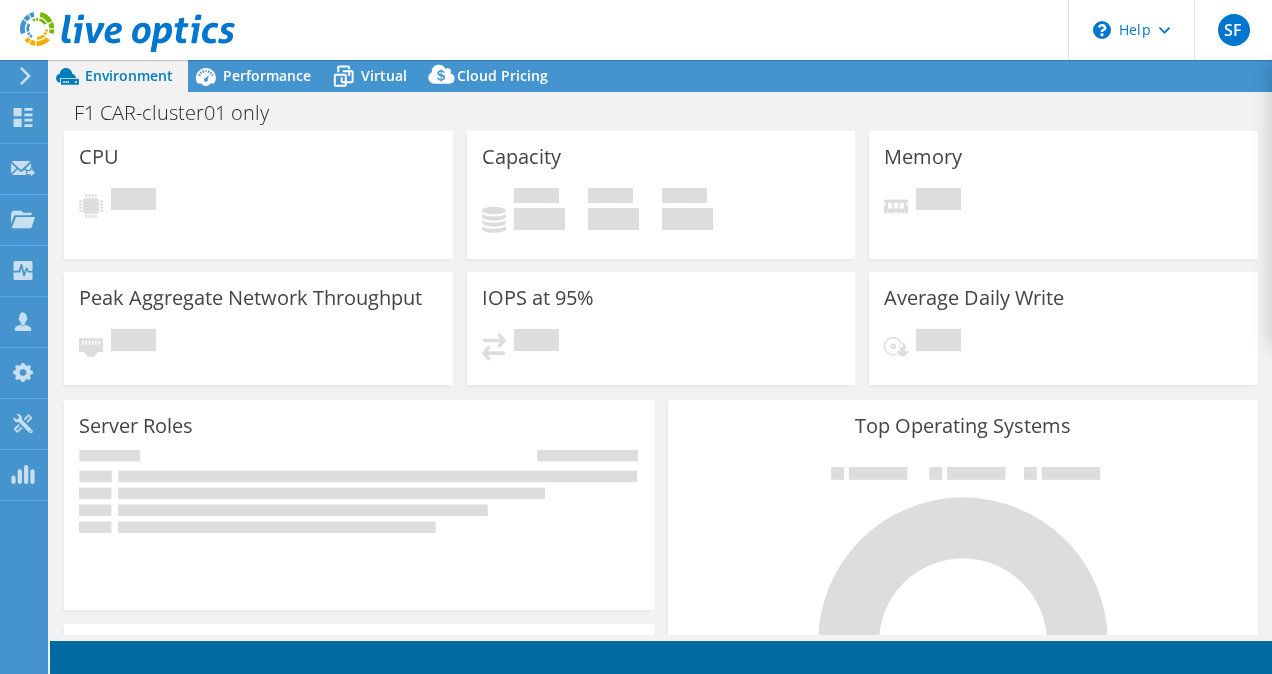 scroll, scrollTop: 0, scrollLeft: 0, axis: both 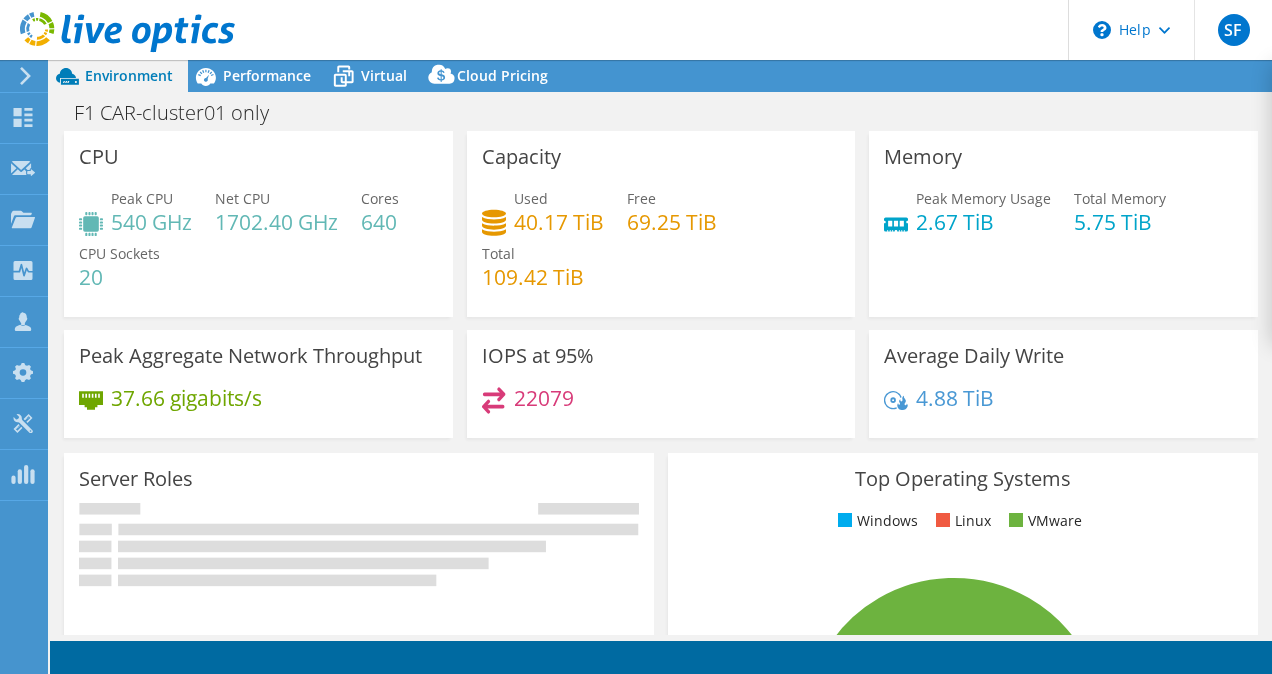 select on "EULondon" 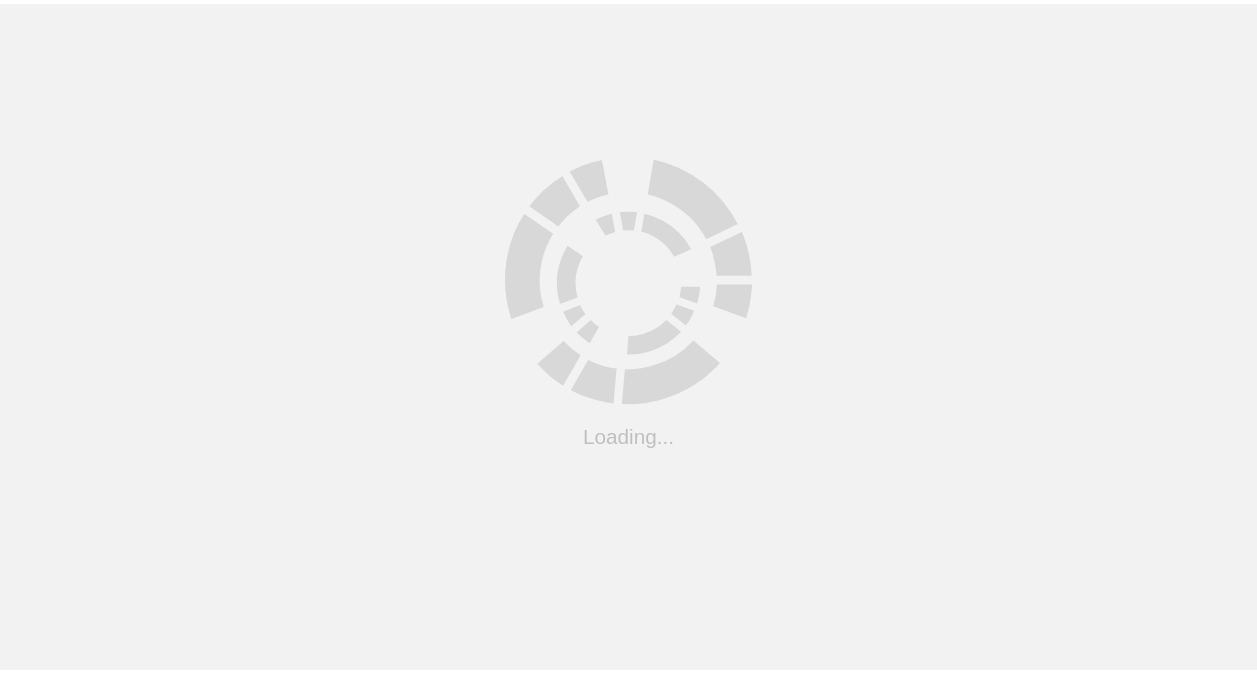 scroll, scrollTop: 0, scrollLeft: 0, axis: both 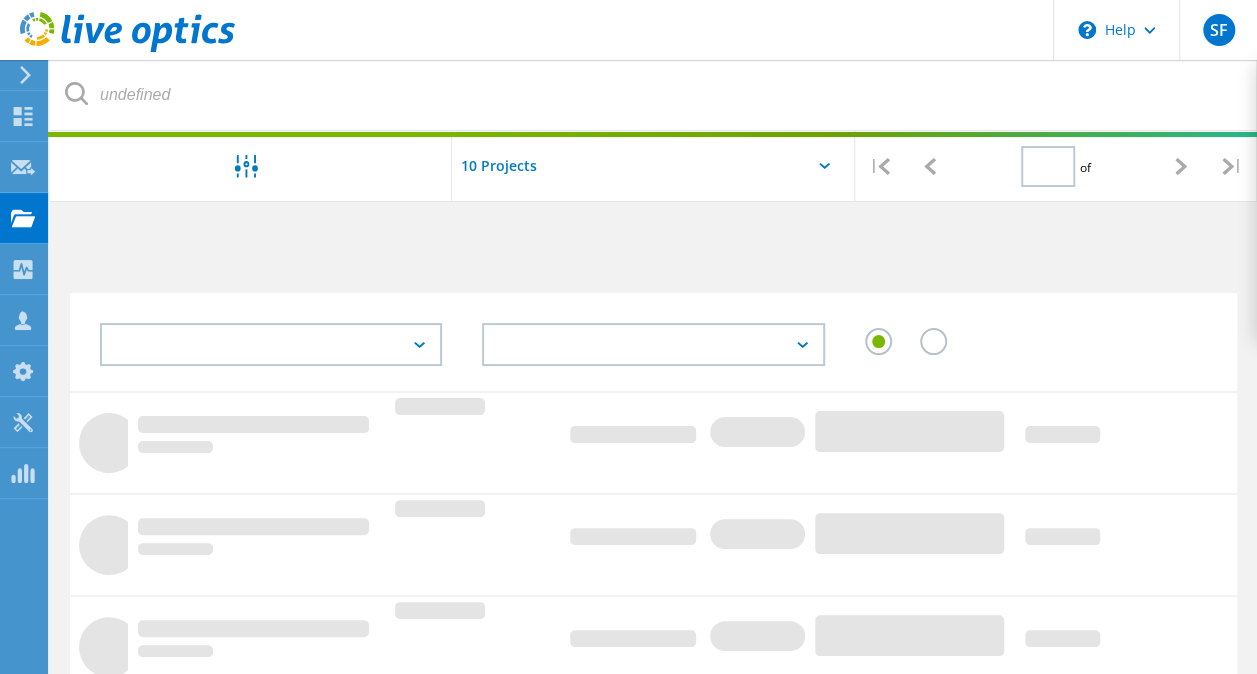 type on "1" 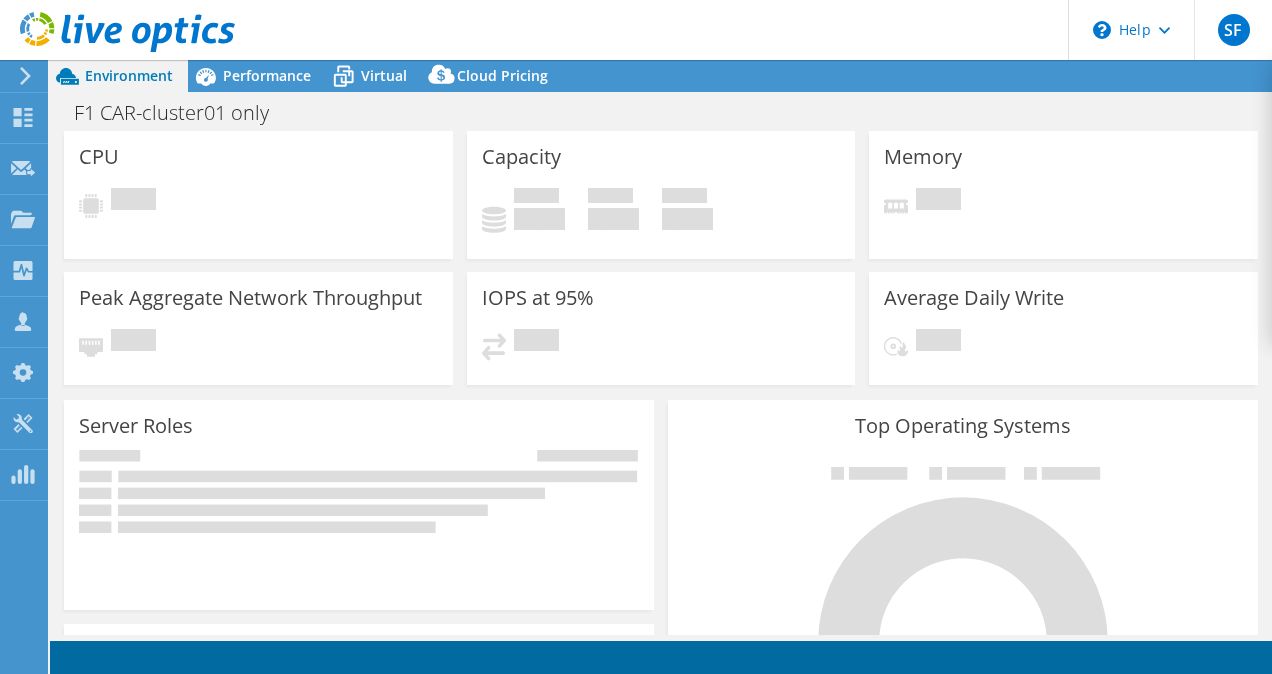 scroll, scrollTop: 0, scrollLeft: 0, axis: both 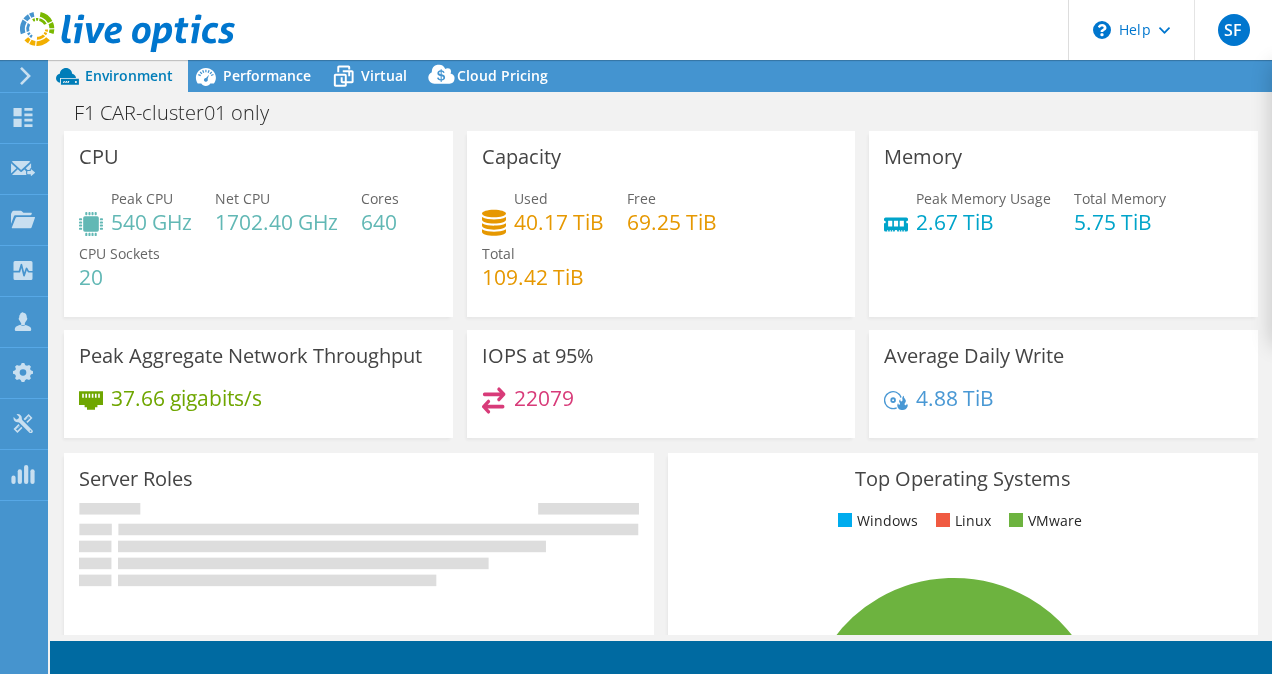 select on "EULondon" 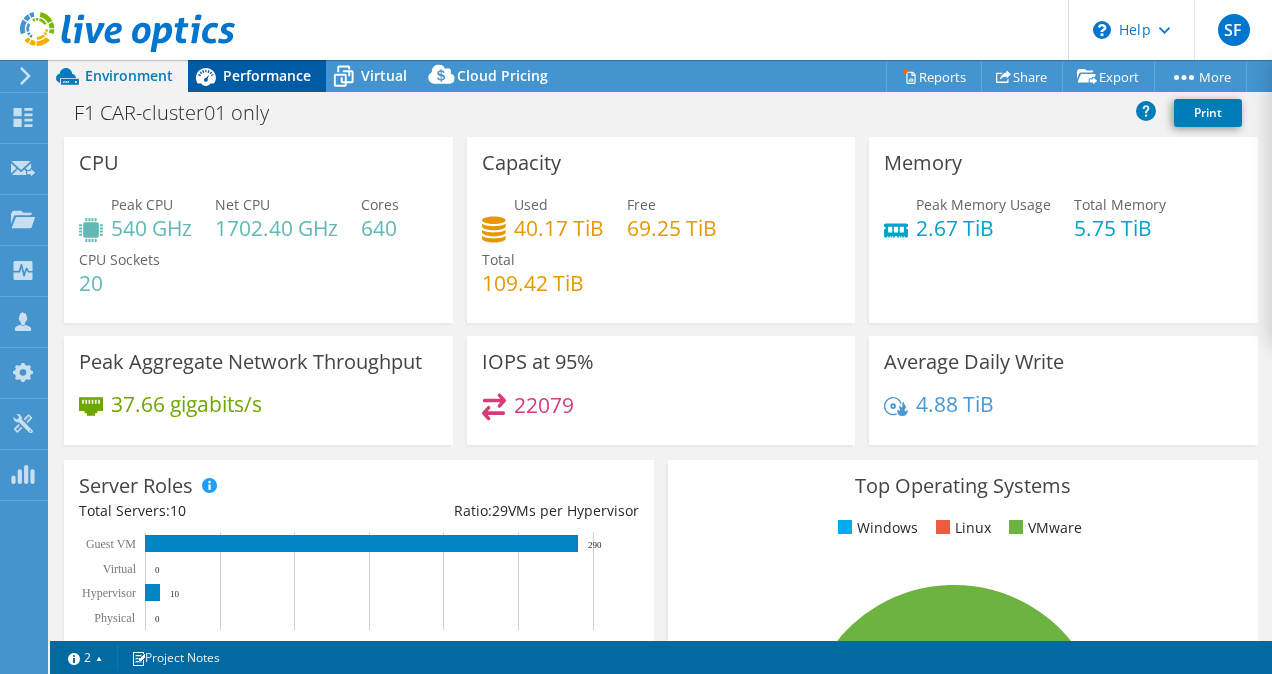 click on "Performance" at bounding box center (267, 75) 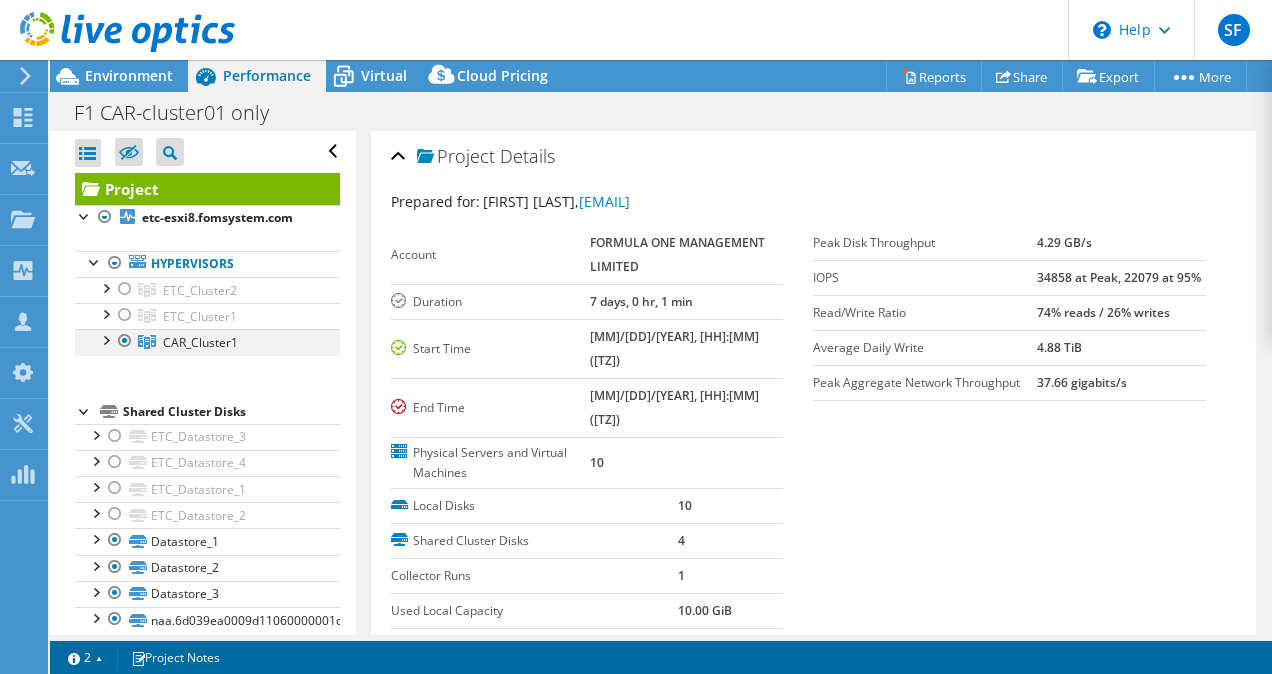 click at bounding box center [105, 339] 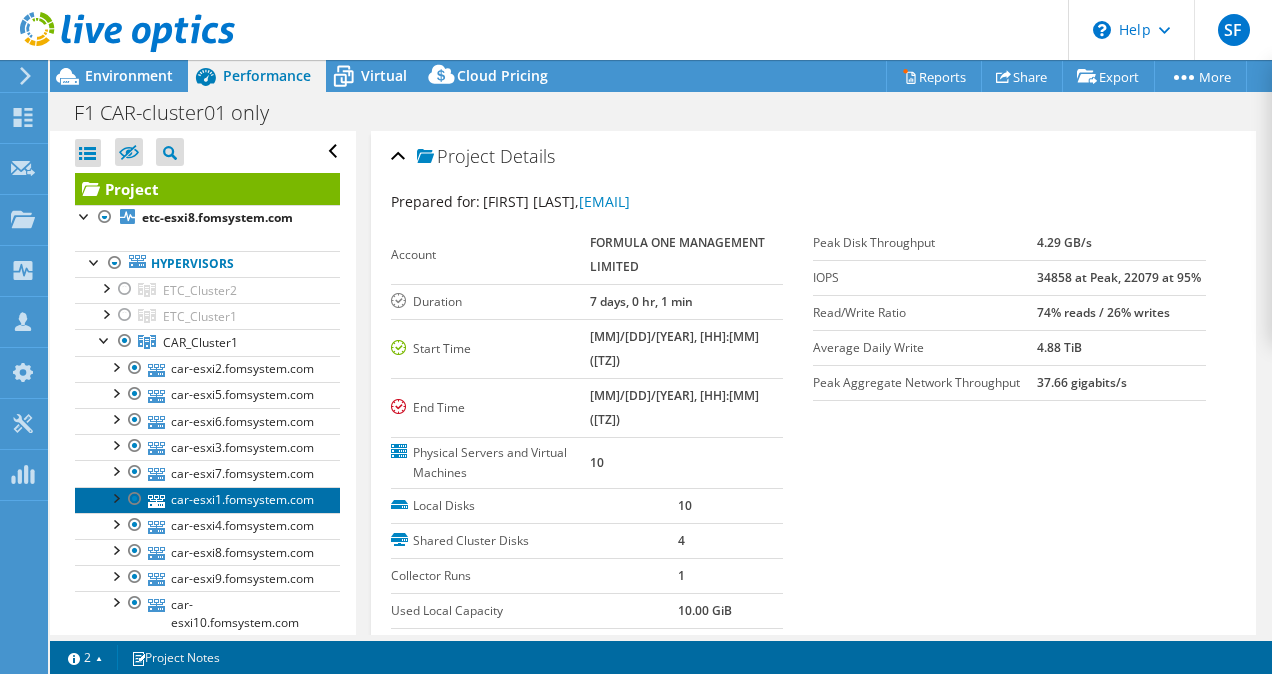 click on "car-esxi1.fomsystem.com" at bounding box center (207, 500) 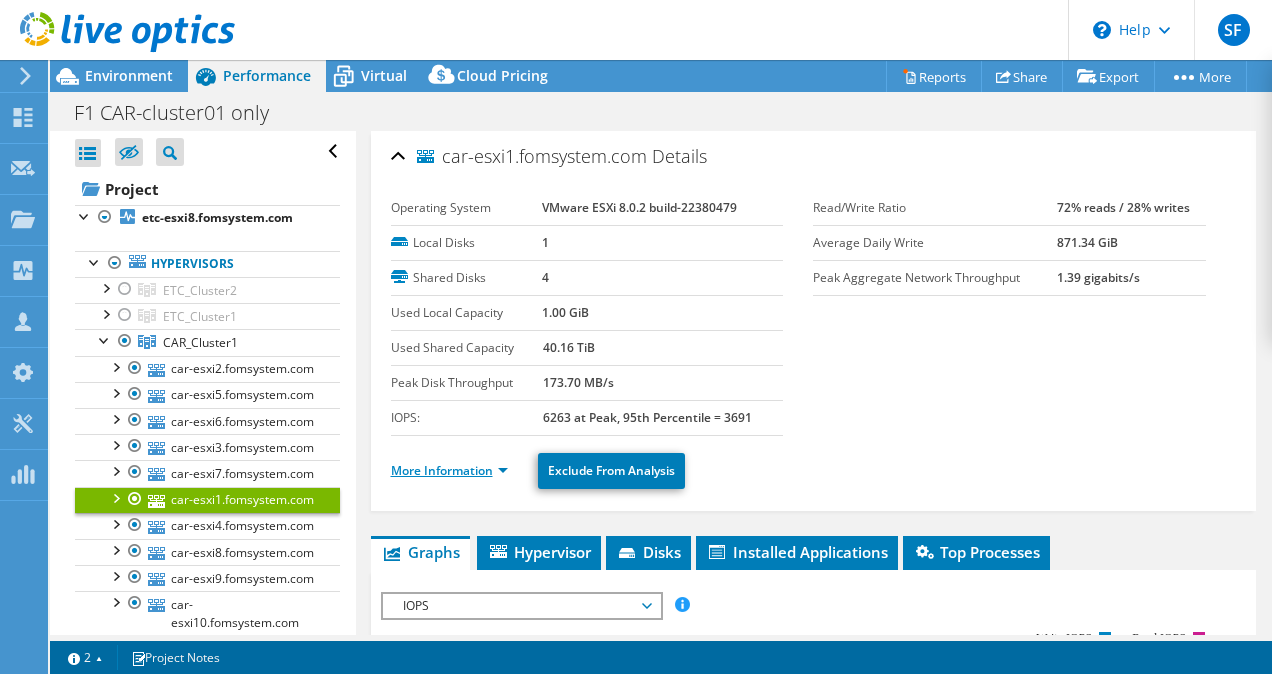 click on "More Information" at bounding box center [449, 470] 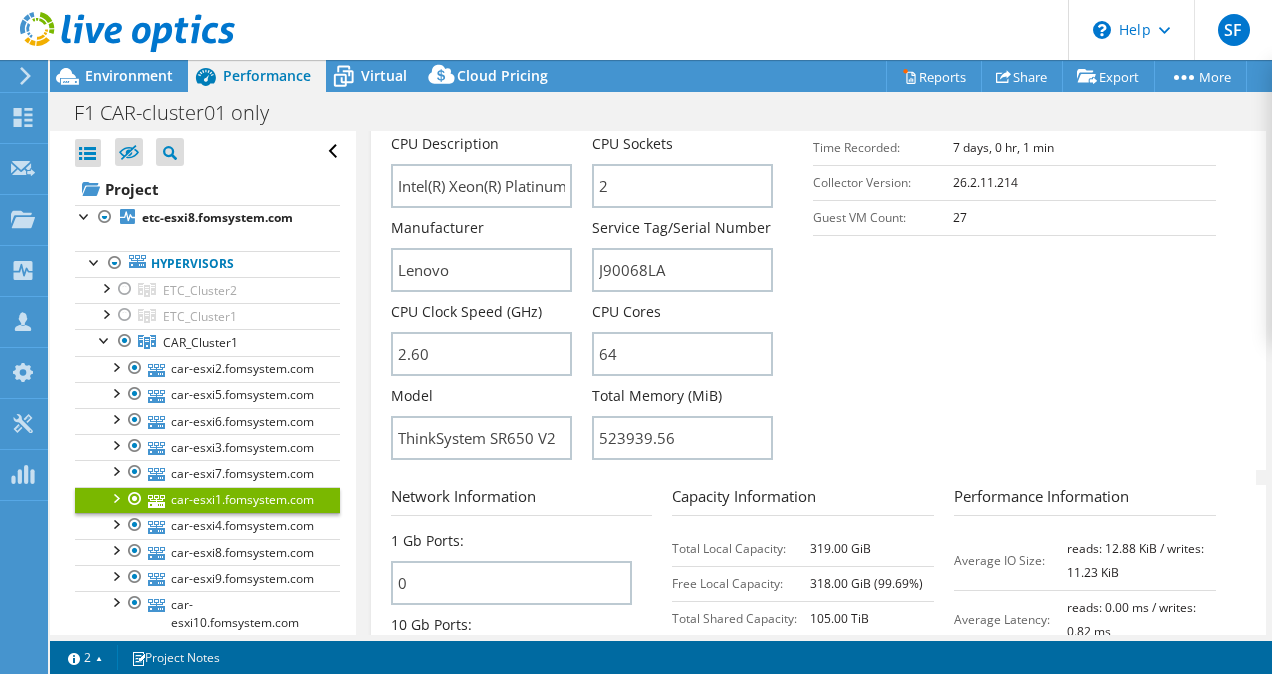 scroll, scrollTop: 516, scrollLeft: 0, axis: vertical 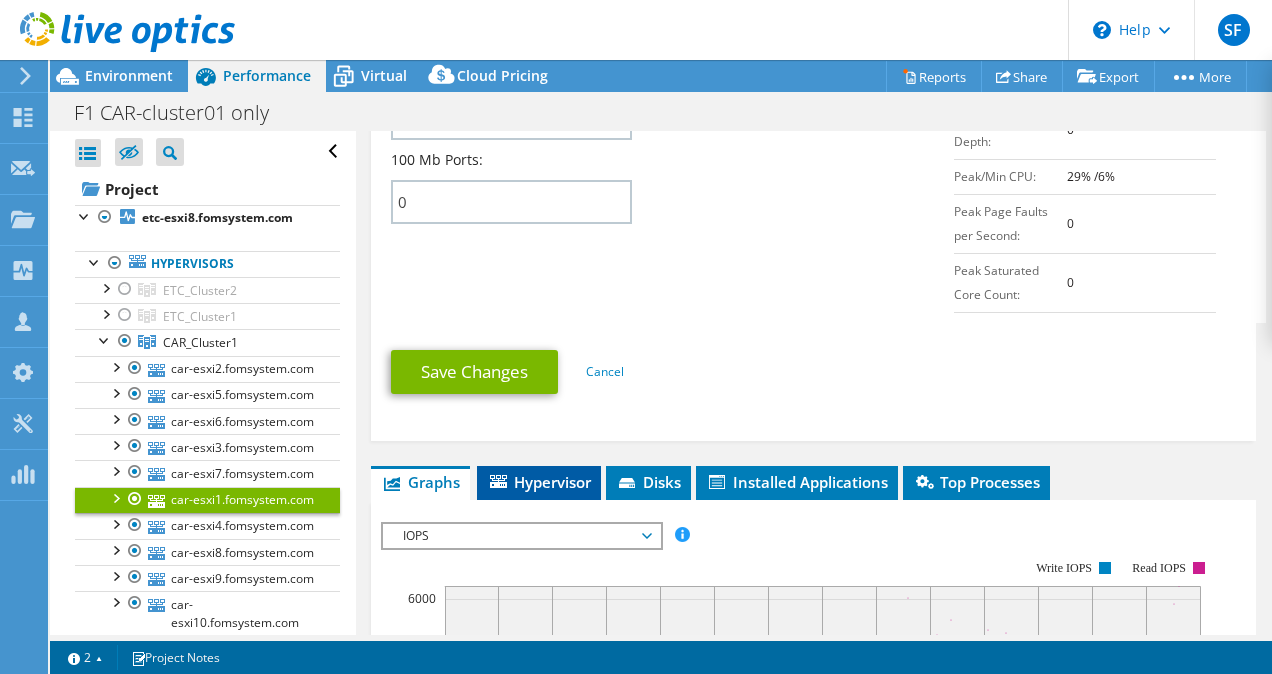 click on "Hypervisor" at bounding box center (539, 482) 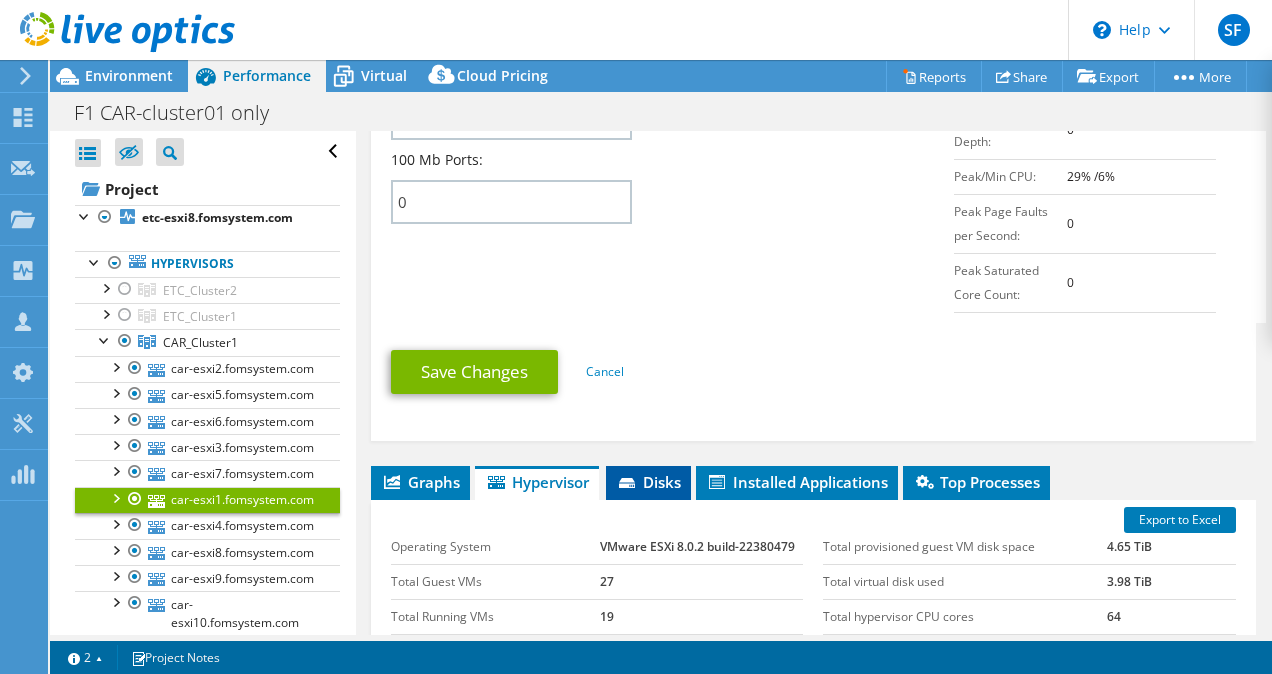 click on "Disks" at bounding box center [648, 482] 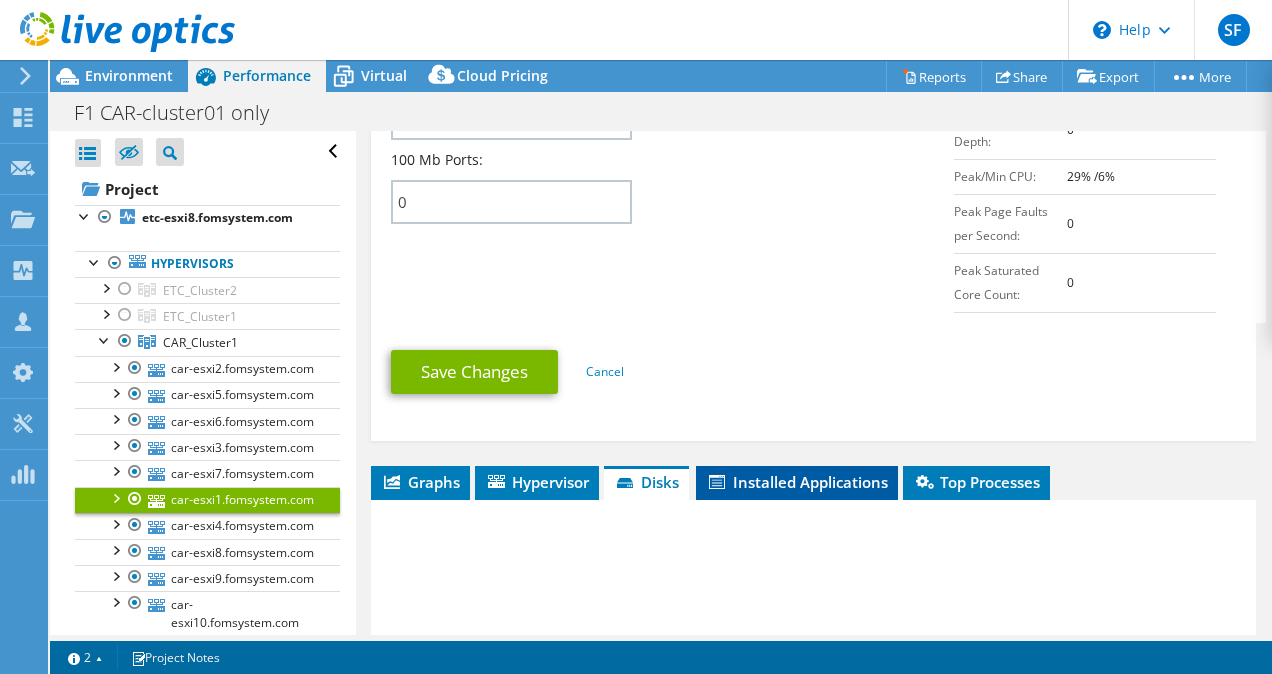 click on "Installed Applications" at bounding box center (797, 482) 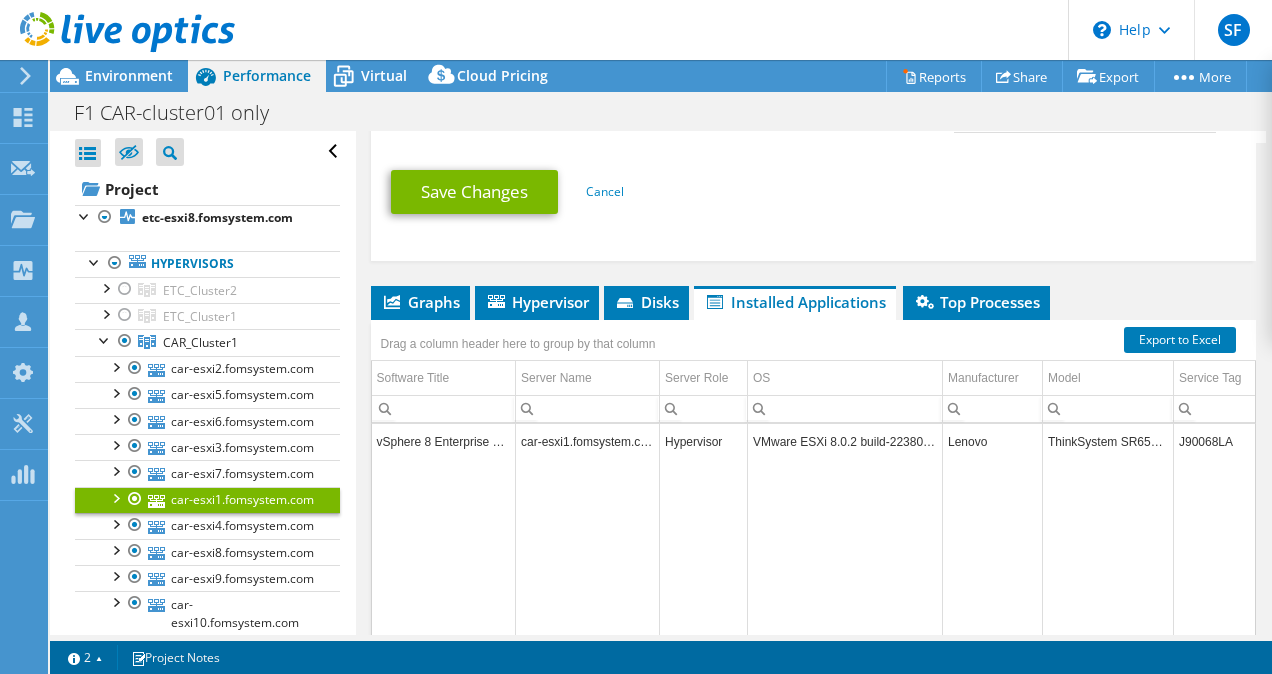 scroll, scrollTop: 1247, scrollLeft: 0, axis: vertical 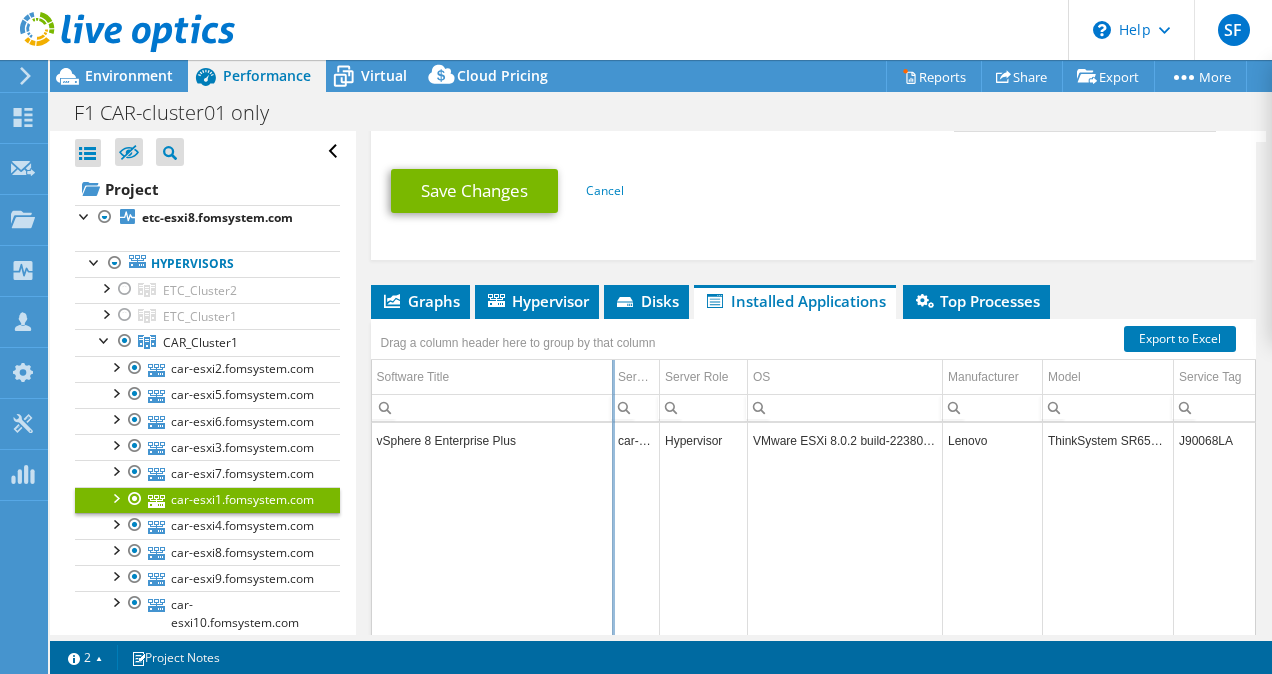 drag, startPoint x: 515, startPoint y: 363, endPoint x: 622, endPoint y: 372, distance: 107.37784 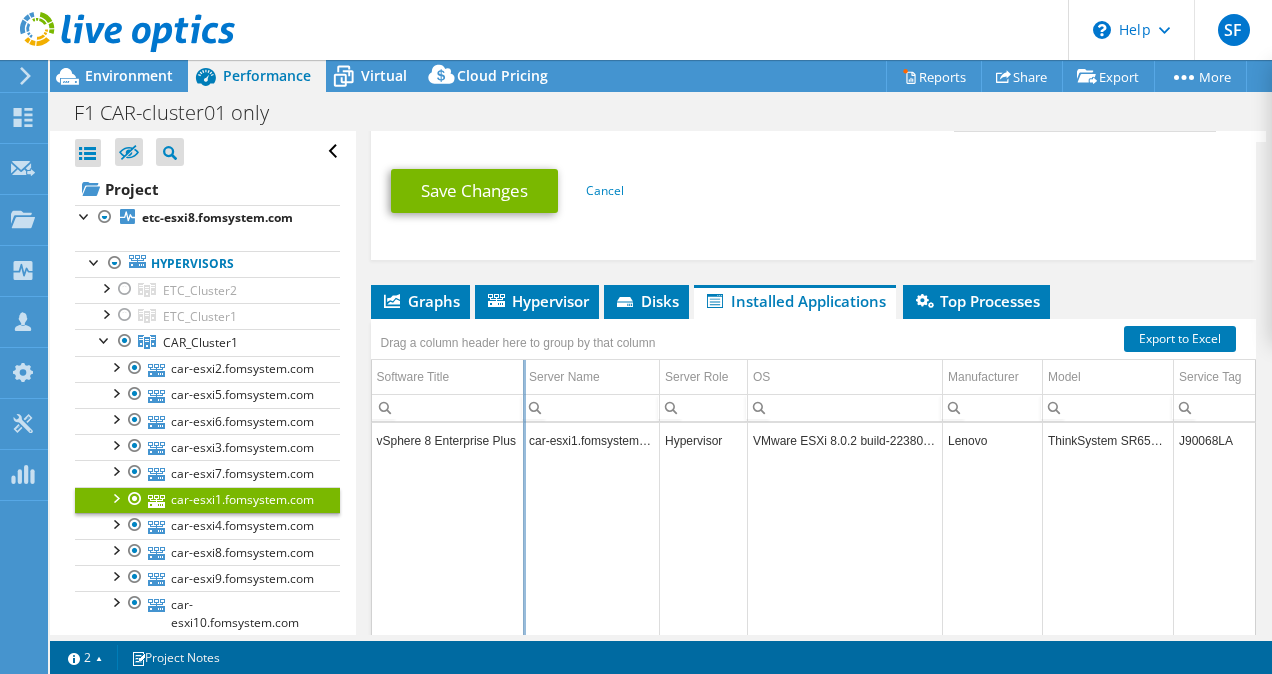 drag, startPoint x: 620, startPoint y: 369, endPoint x: 521, endPoint y: 374, distance: 99.12618 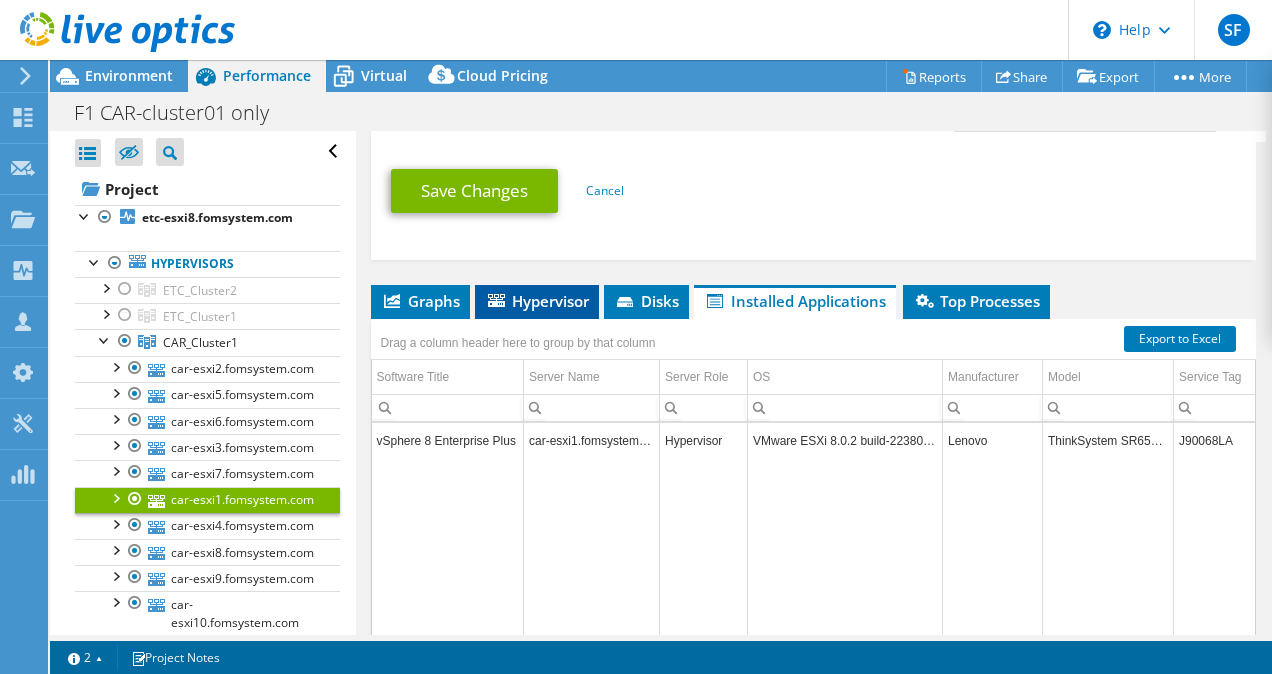 click on "Hypervisor" at bounding box center (537, 301) 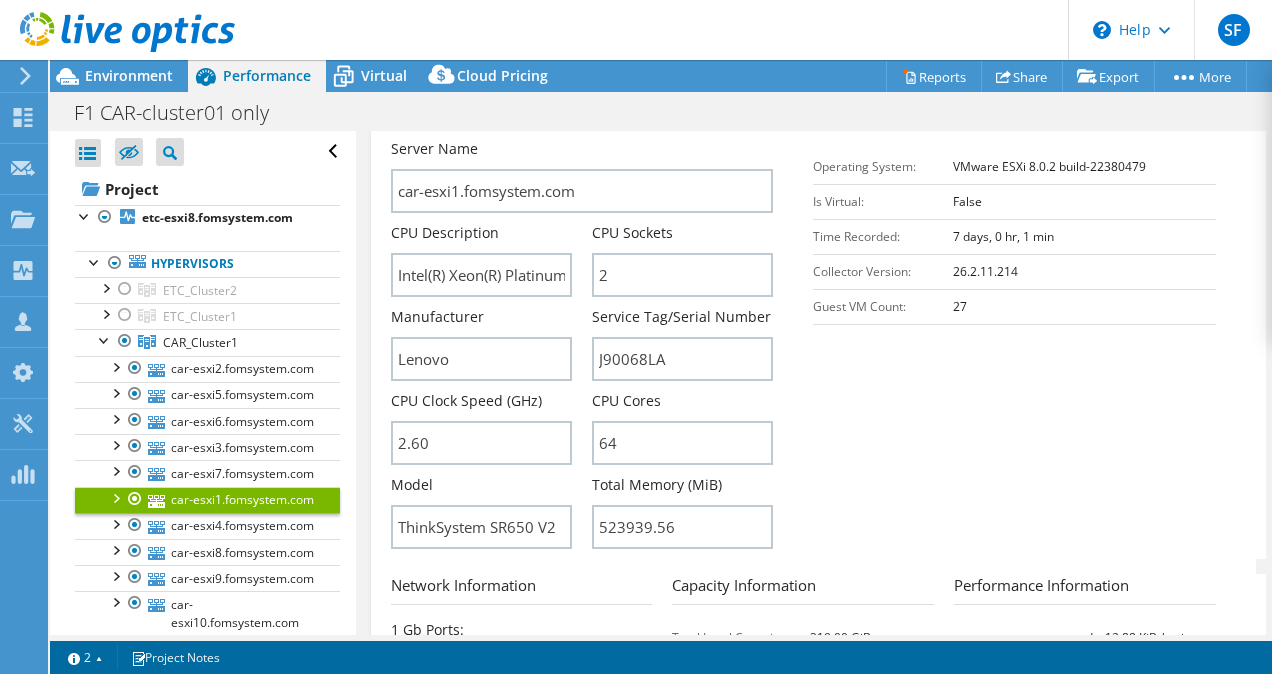 scroll, scrollTop: 0, scrollLeft: 0, axis: both 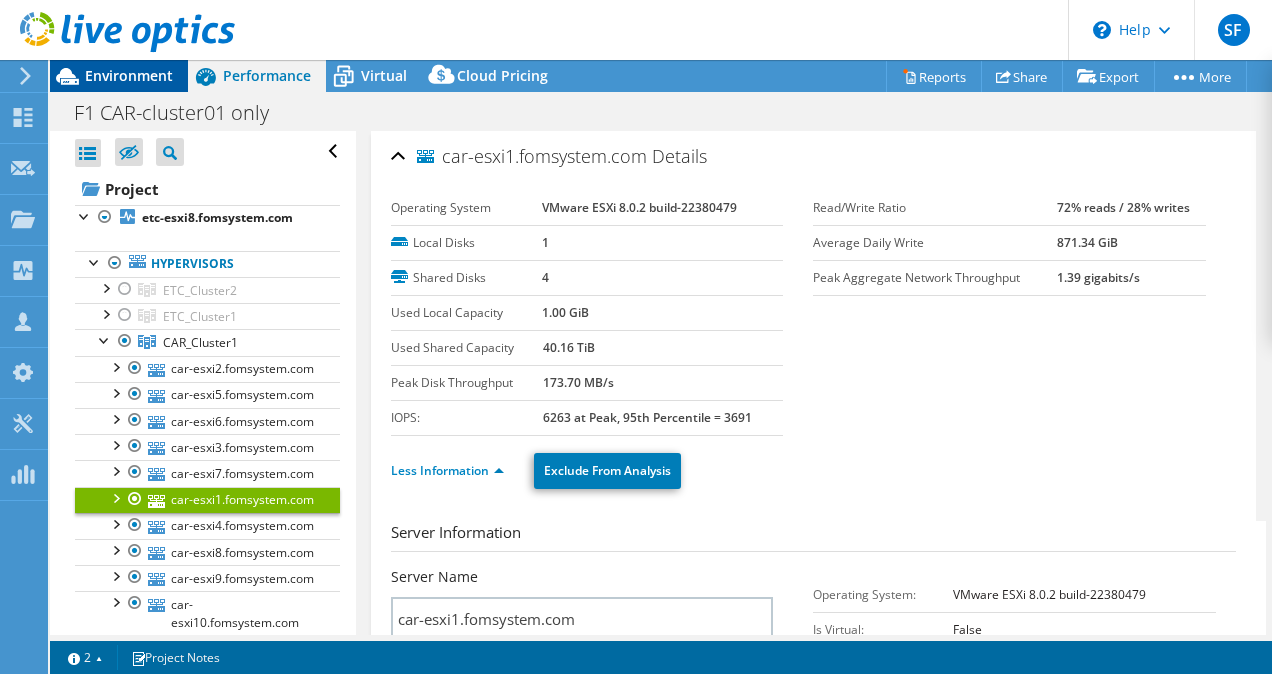 click on "Environment" at bounding box center [129, 75] 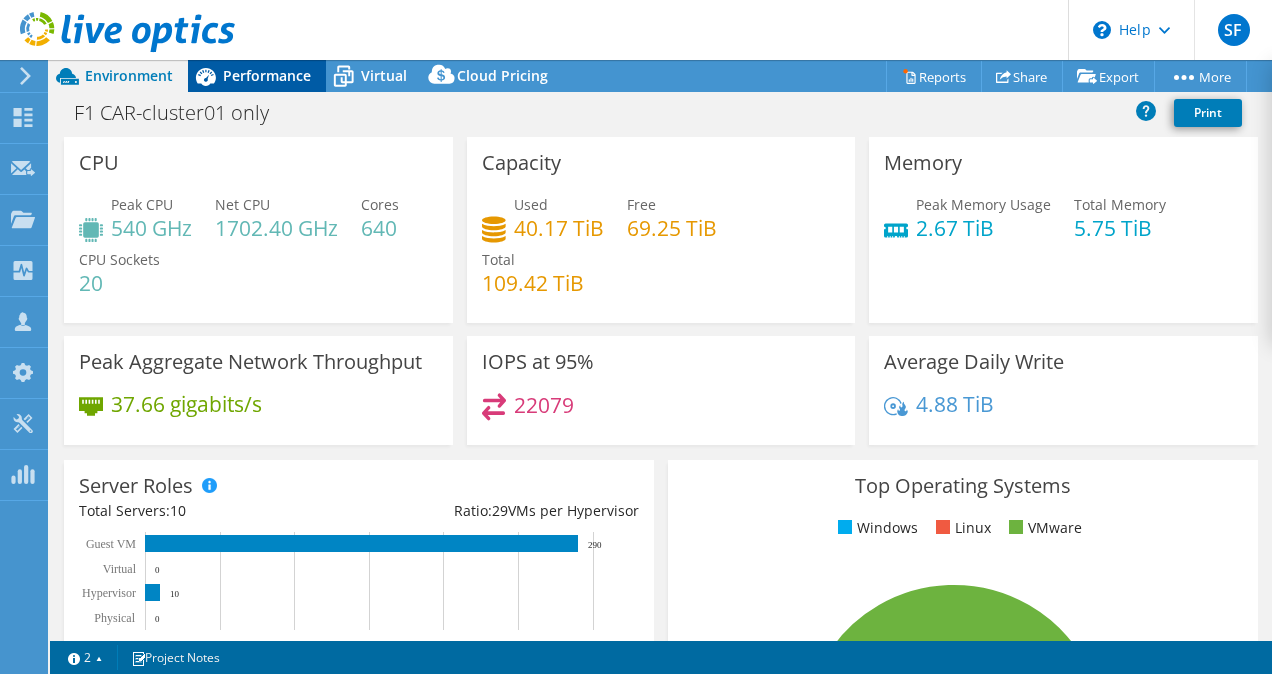 click on "Performance" at bounding box center [267, 75] 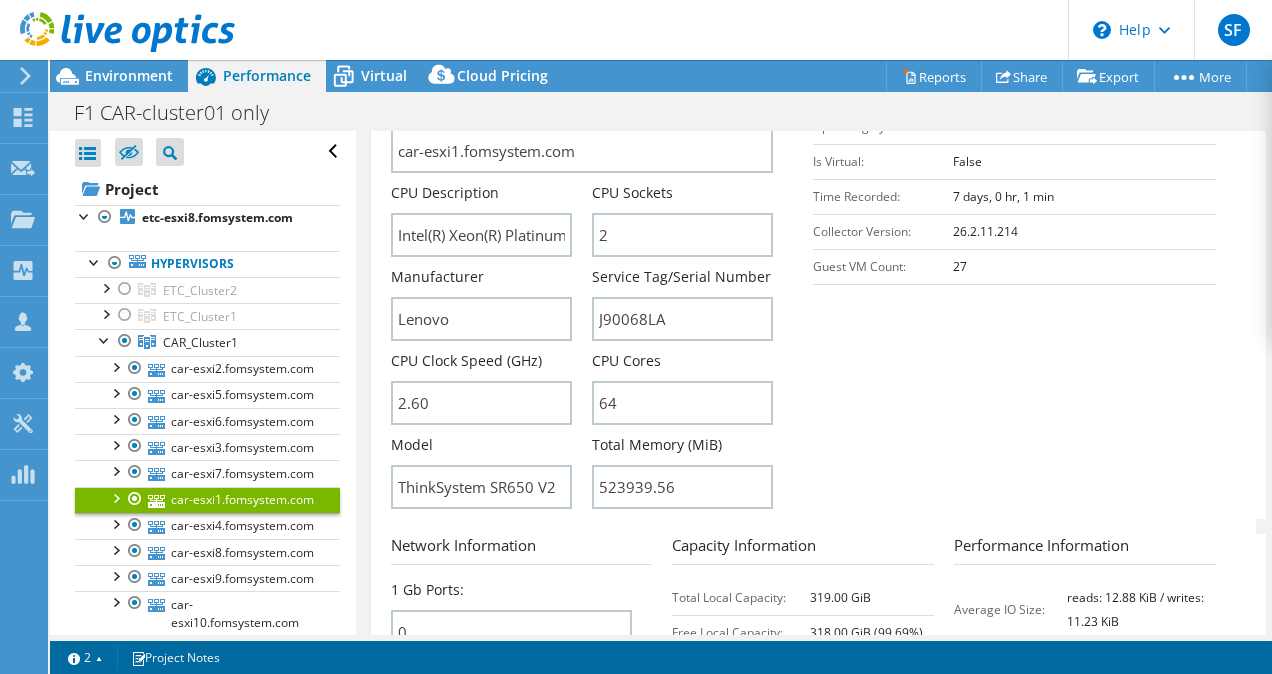 scroll, scrollTop: 473, scrollLeft: 0, axis: vertical 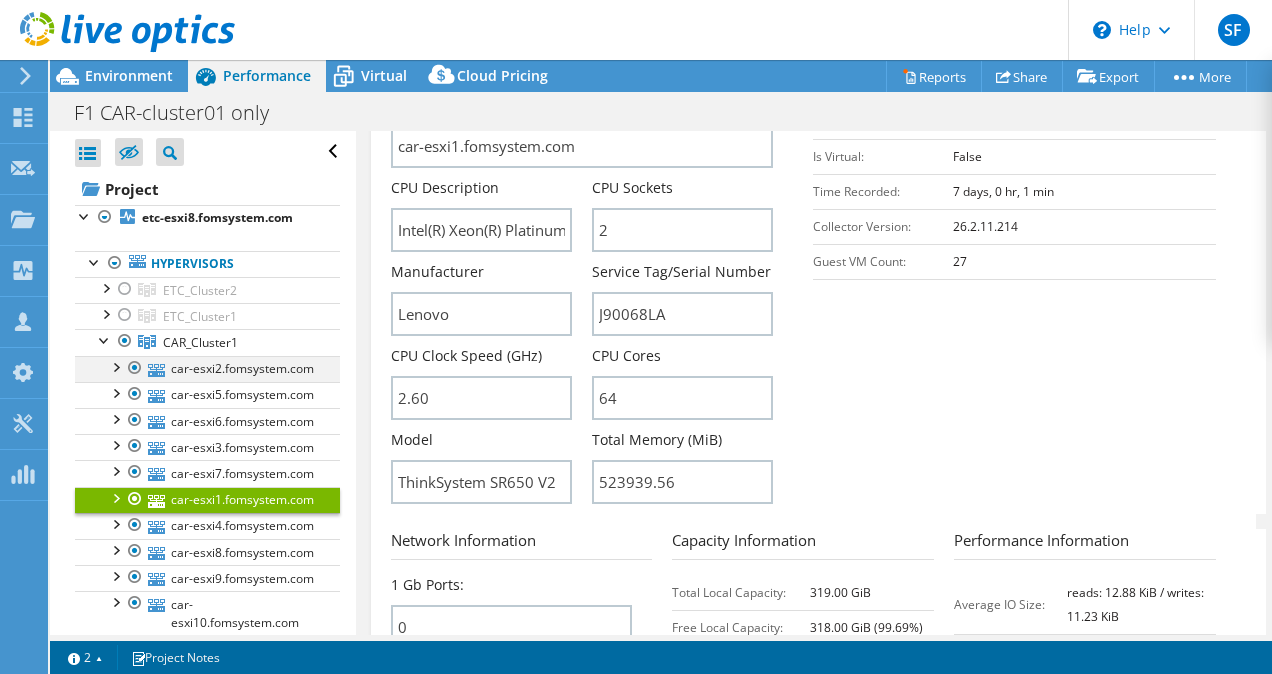 click at bounding box center [115, 366] 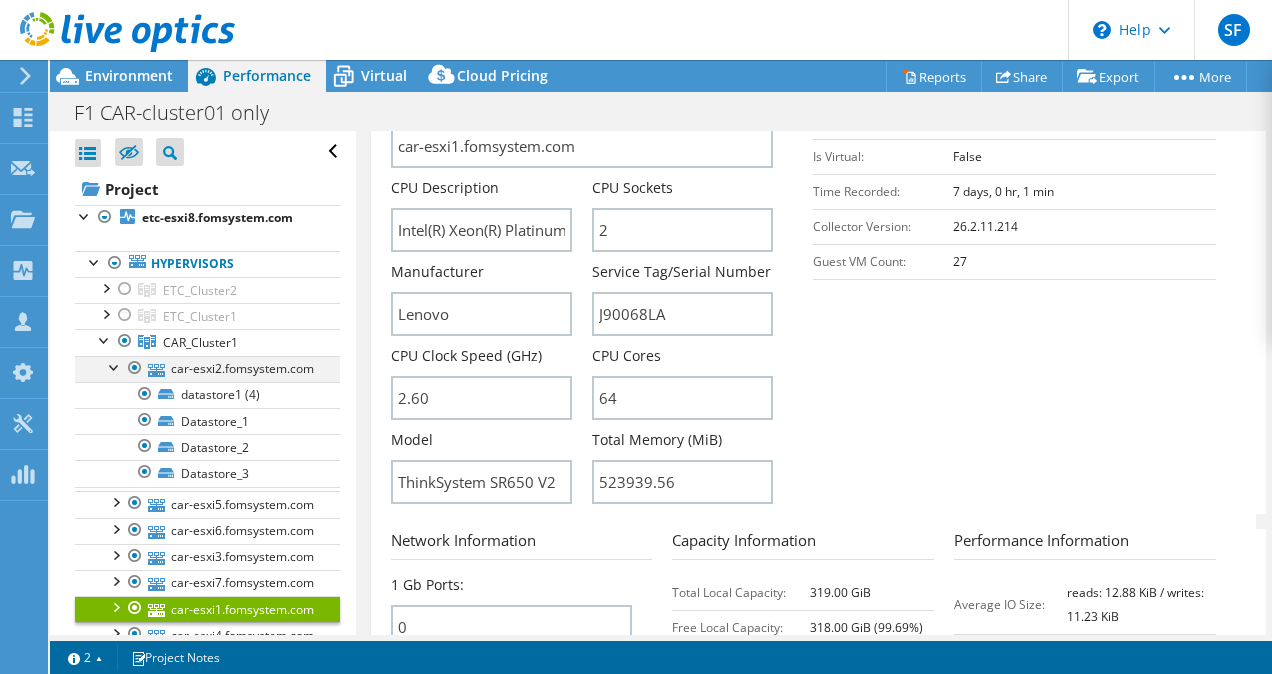 click at bounding box center (115, 366) 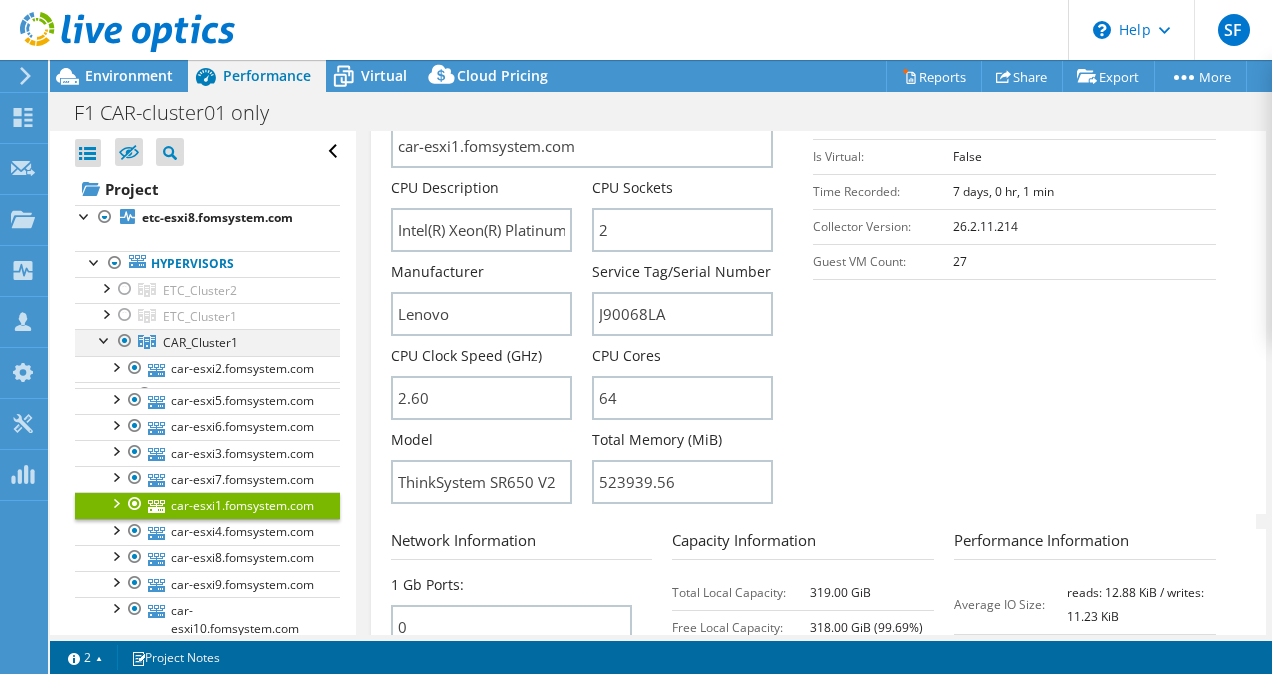 click at bounding box center [105, 339] 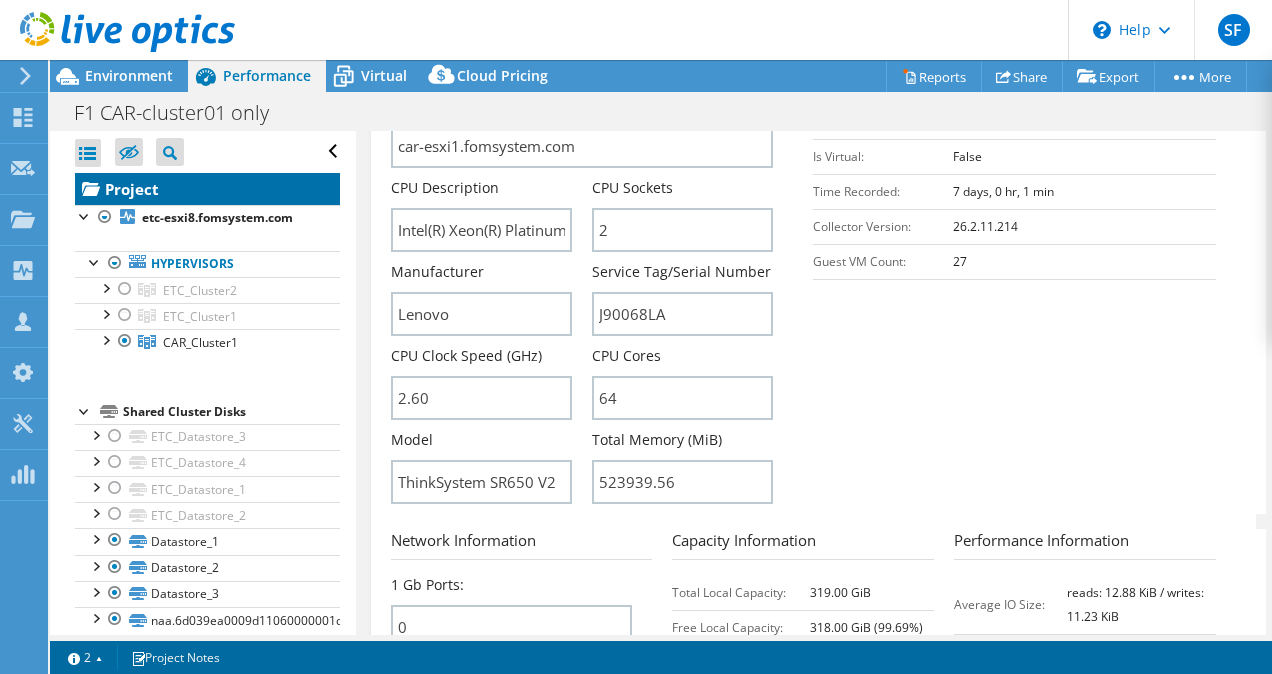 click on "Project" at bounding box center [207, 189] 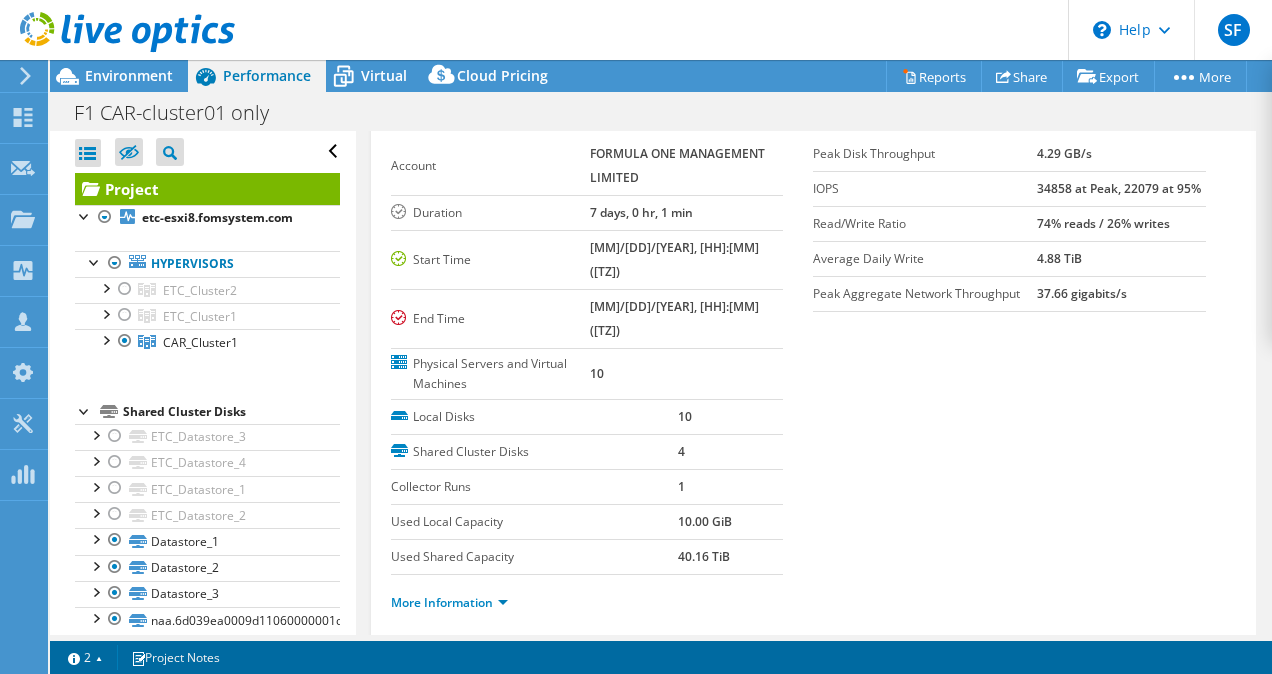 scroll, scrollTop: 59, scrollLeft: 0, axis: vertical 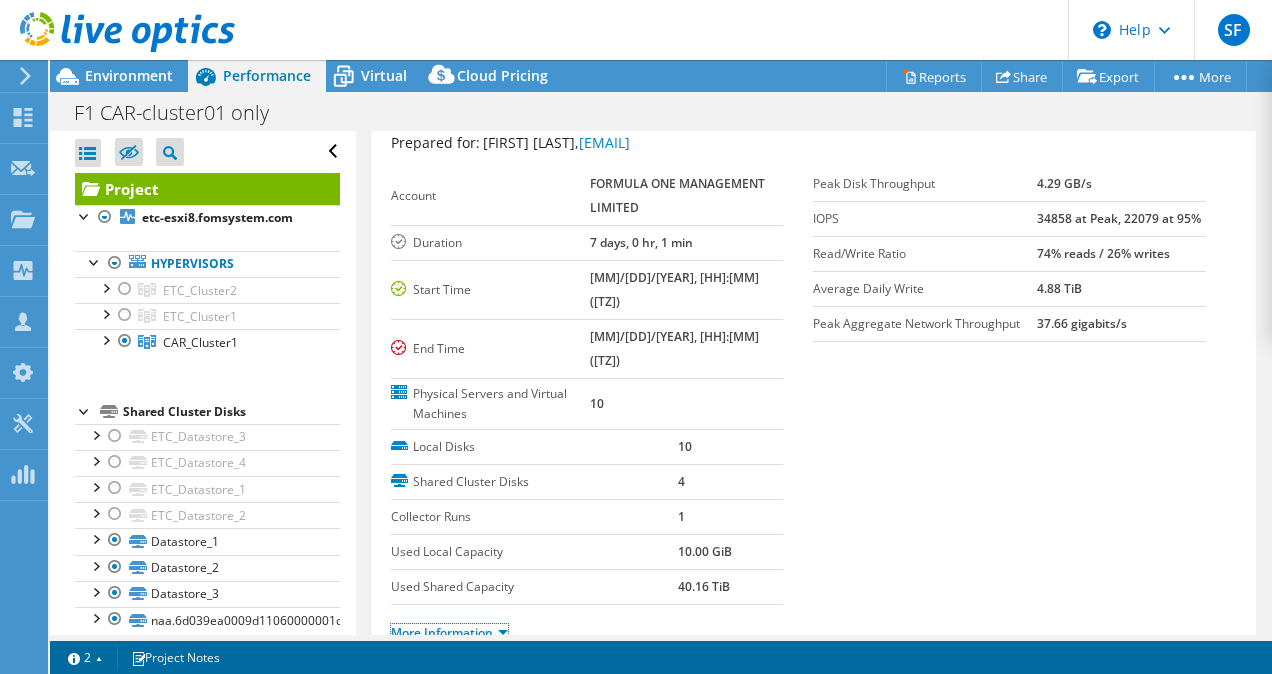 click on "More Information" at bounding box center [449, 632] 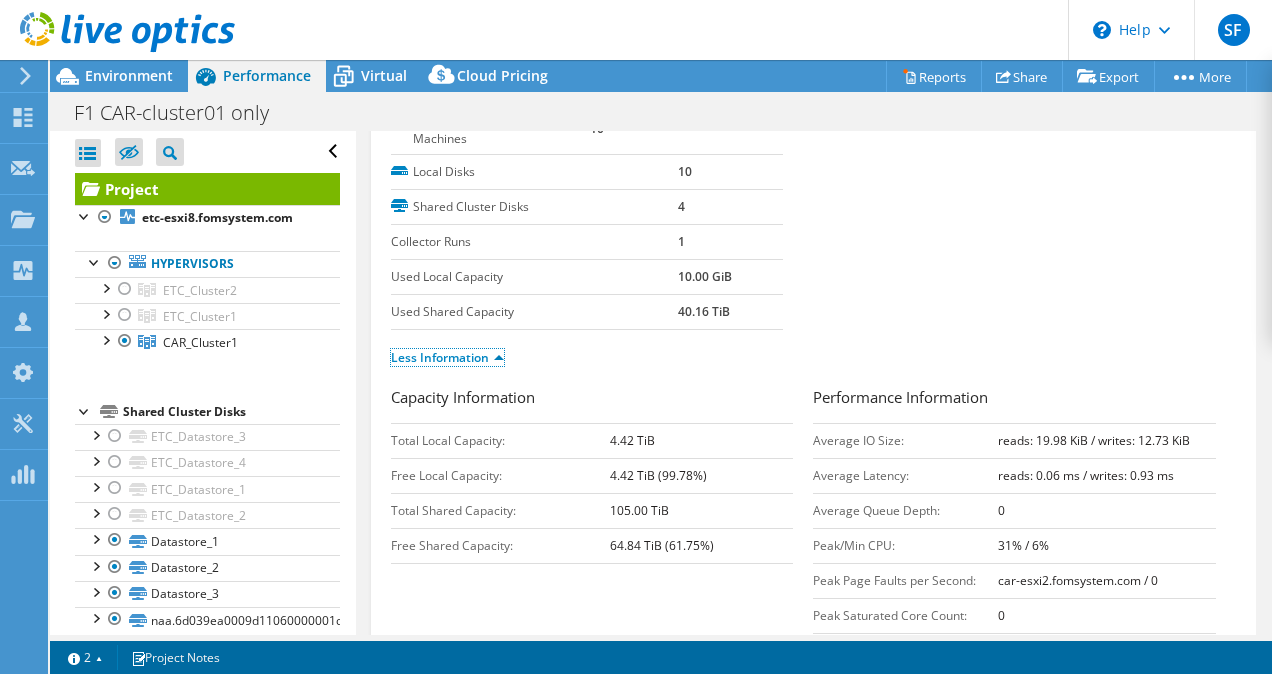 scroll, scrollTop: 333, scrollLeft: 0, axis: vertical 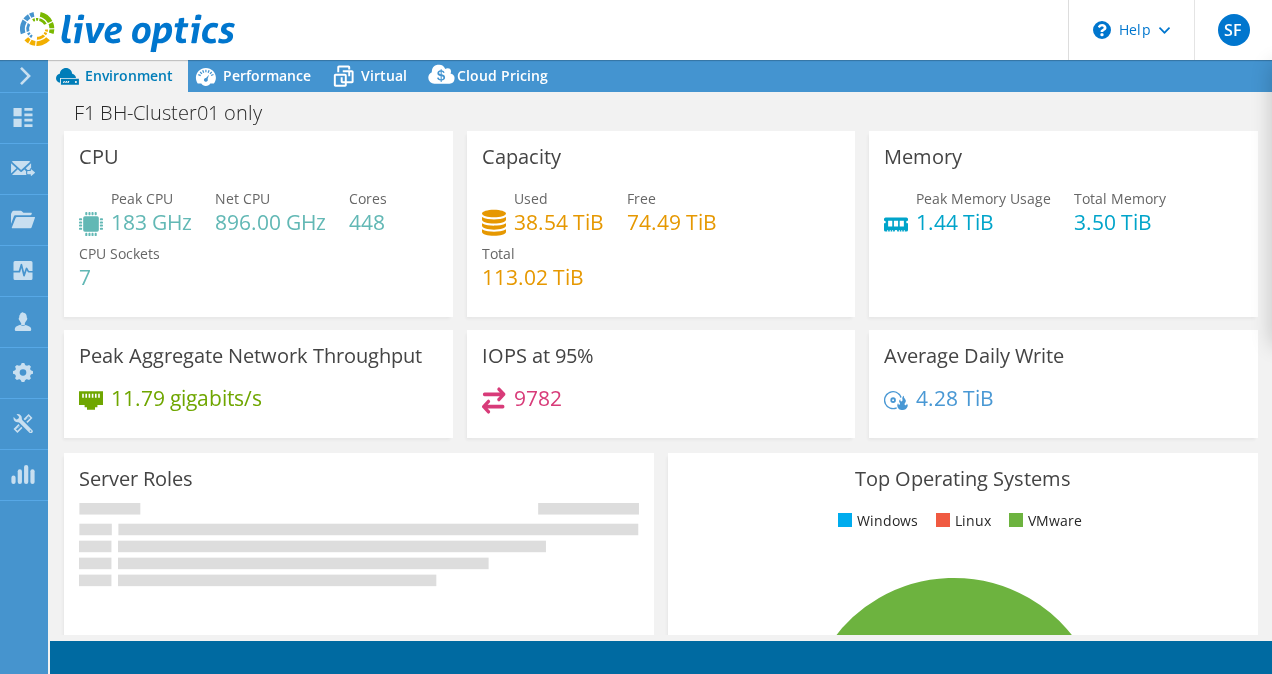 select on "EULondon" 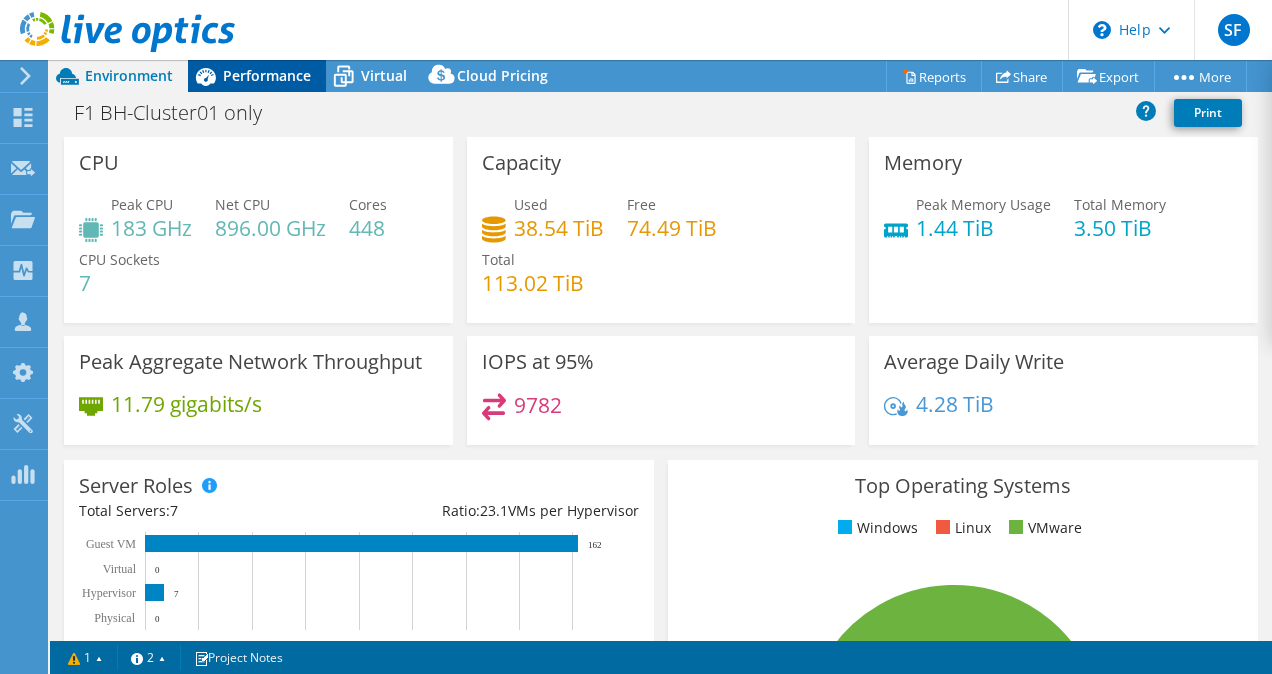 click on "Performance" at bounding box center (267, 75) 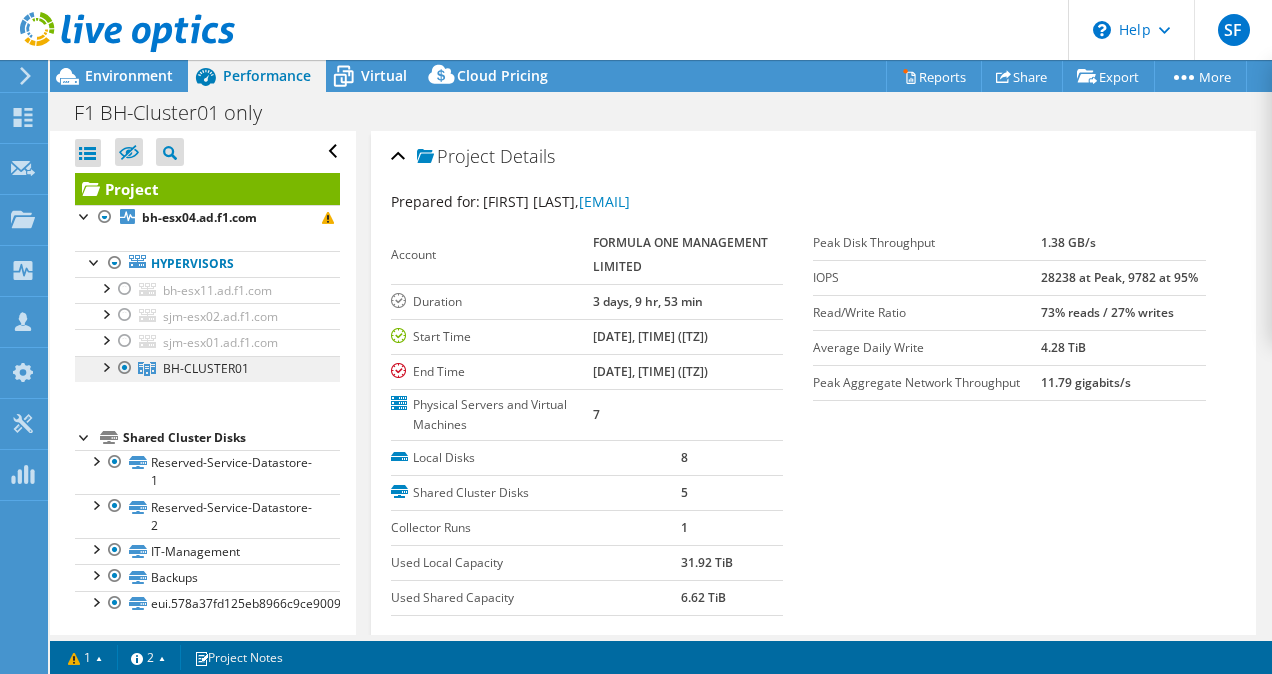 click on "BH-CLUSTER01" at bounding box center (206, 368) 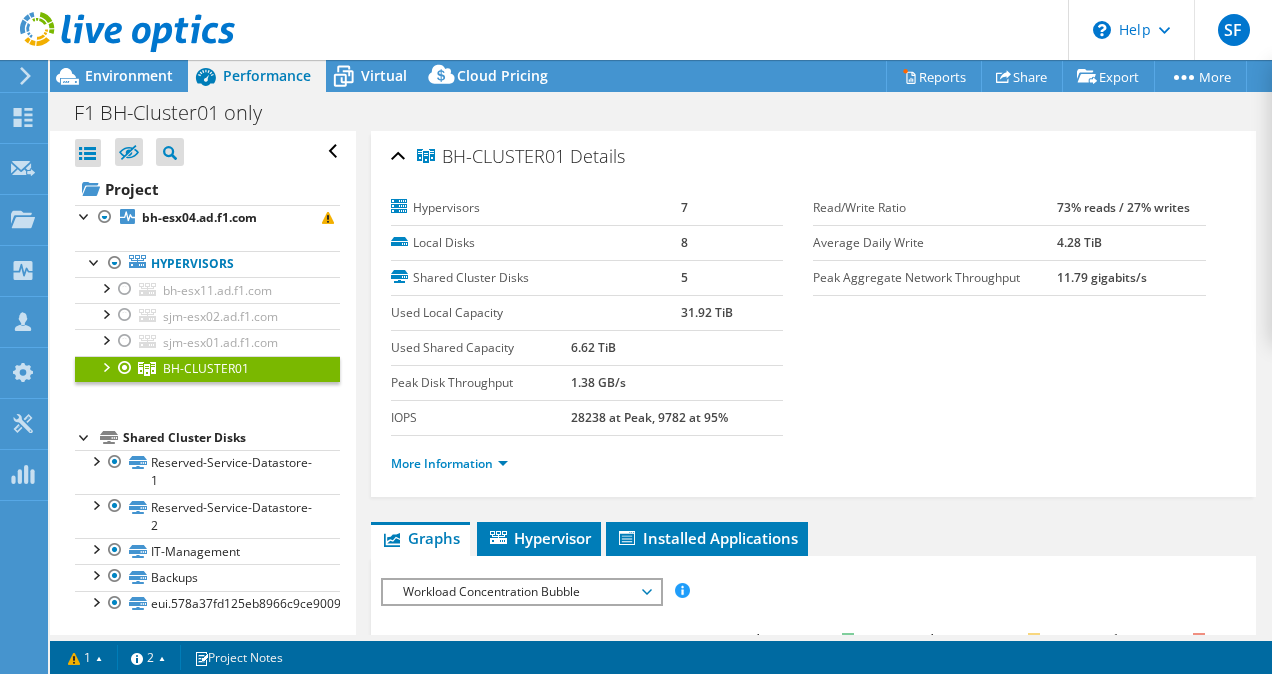 click at bounding box center [105, 366] 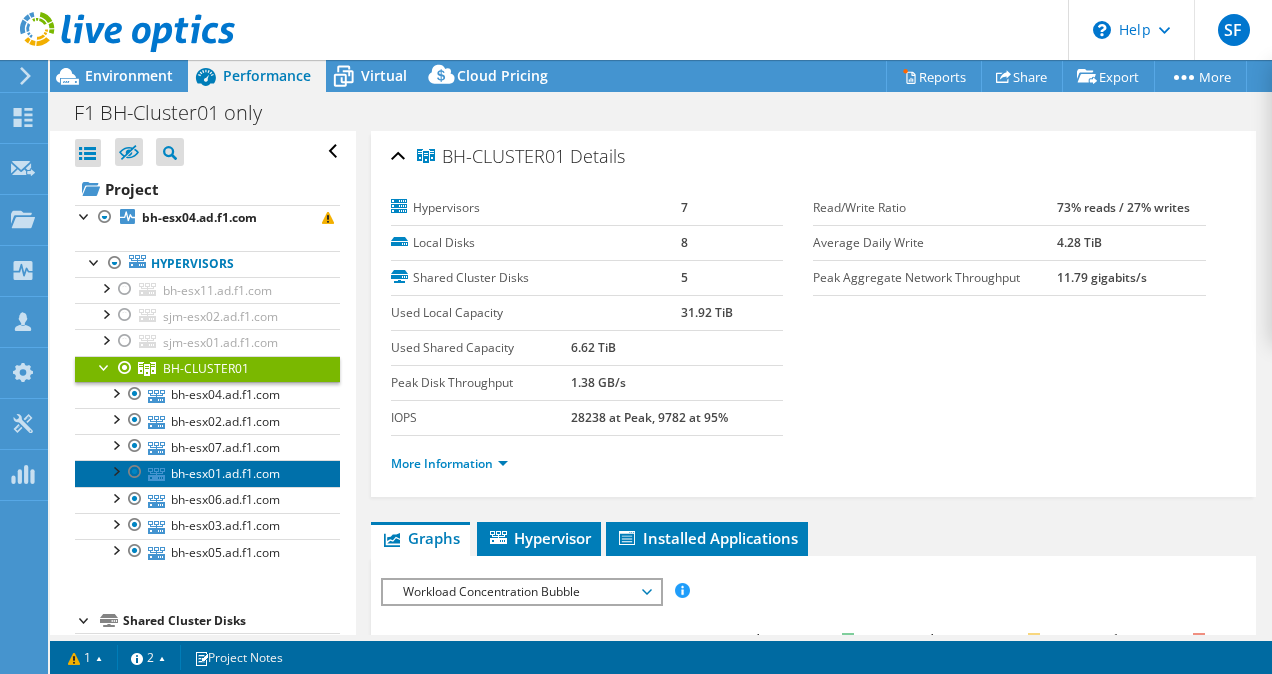 click on "bh-esx01.ad.f1.com" at bounding box center [207, 473] 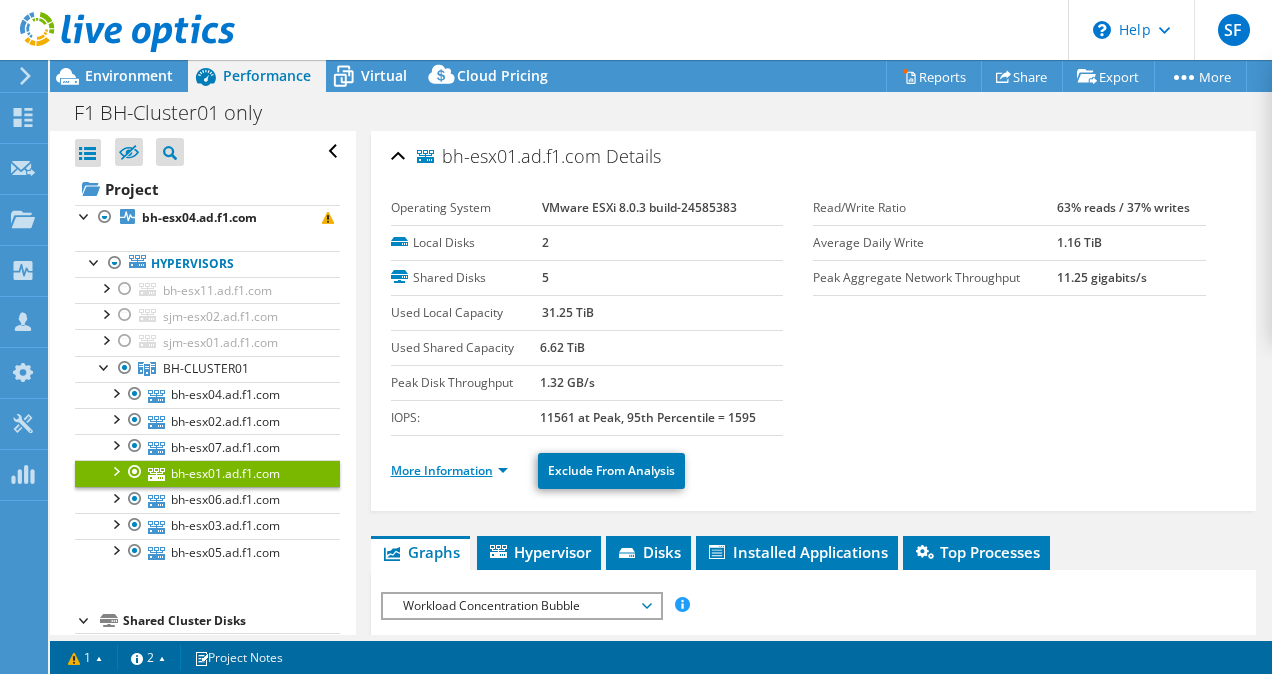 click on "More Information" at bounding box center [449, 470] 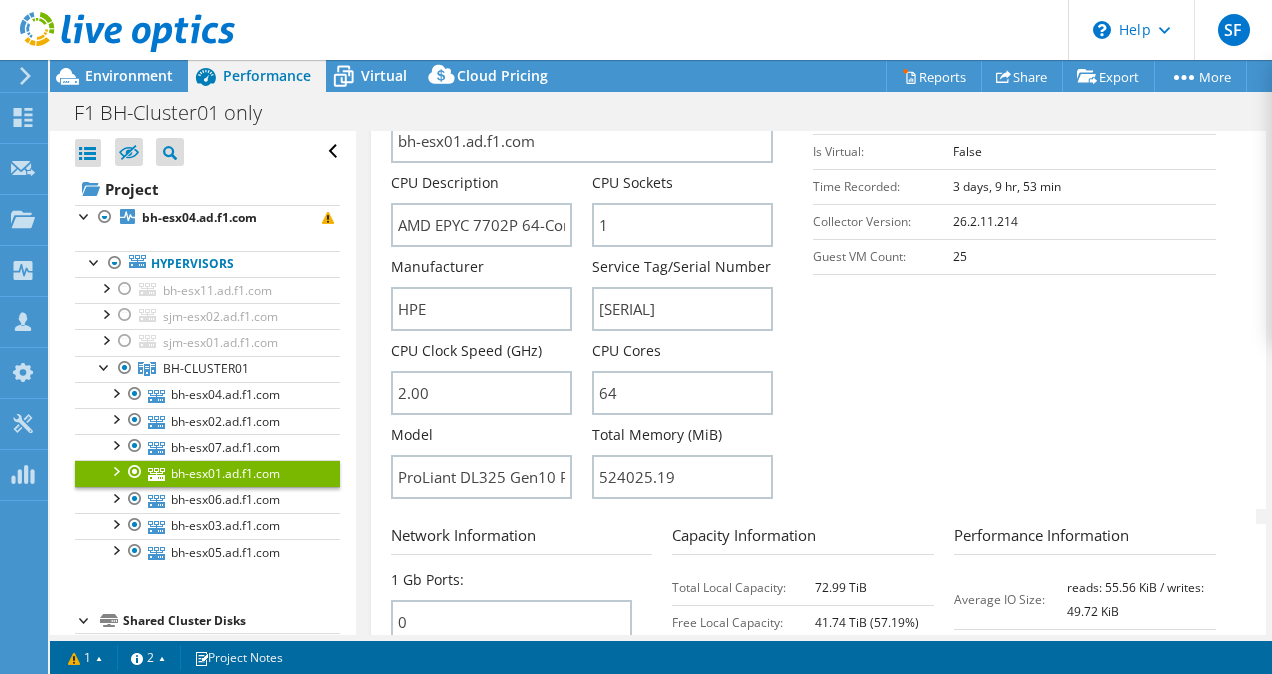 scroll, scrollTop: 484, scrollLeft: 0, axis: vertical 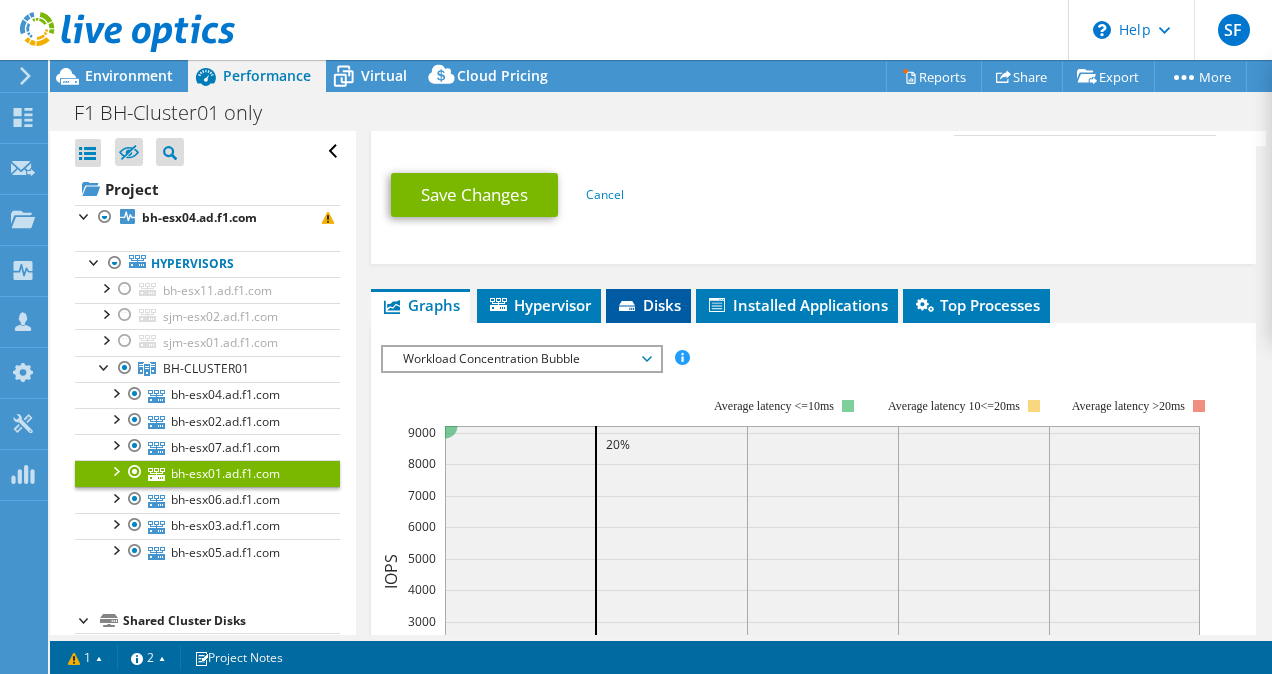 click on "Disks" at bounding box center (648, 305) 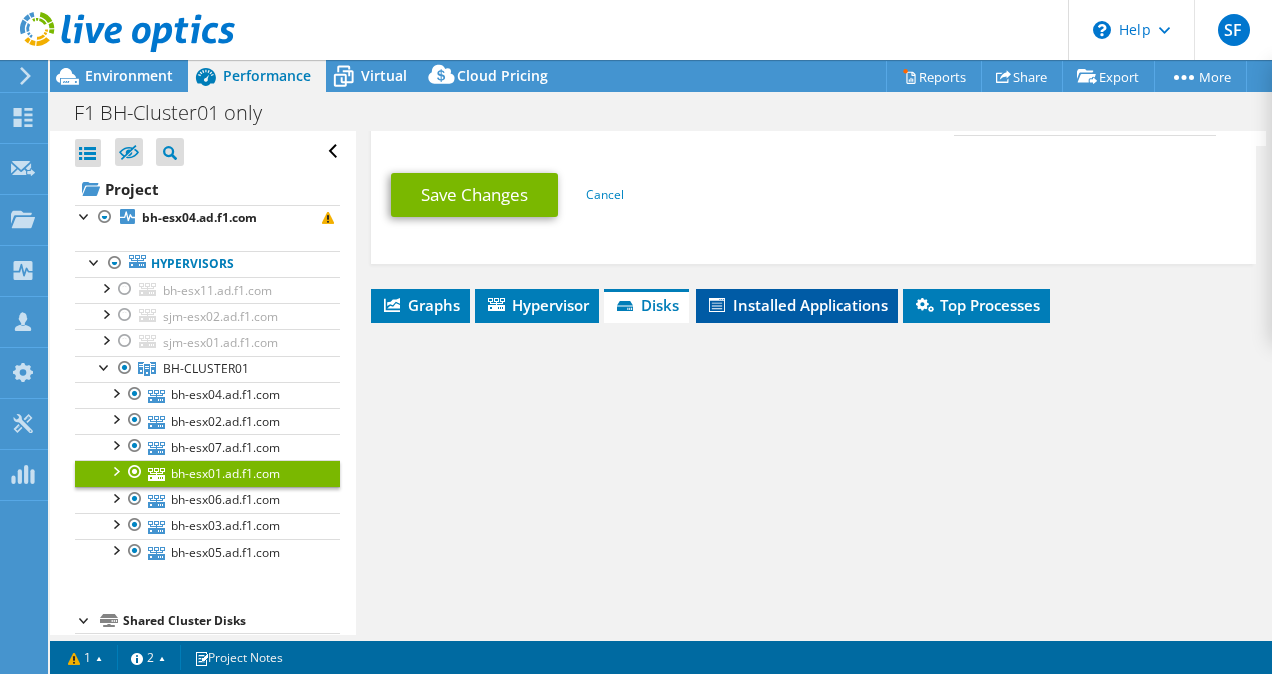 click on "Installed Applications" at bounding box center (797, 305) 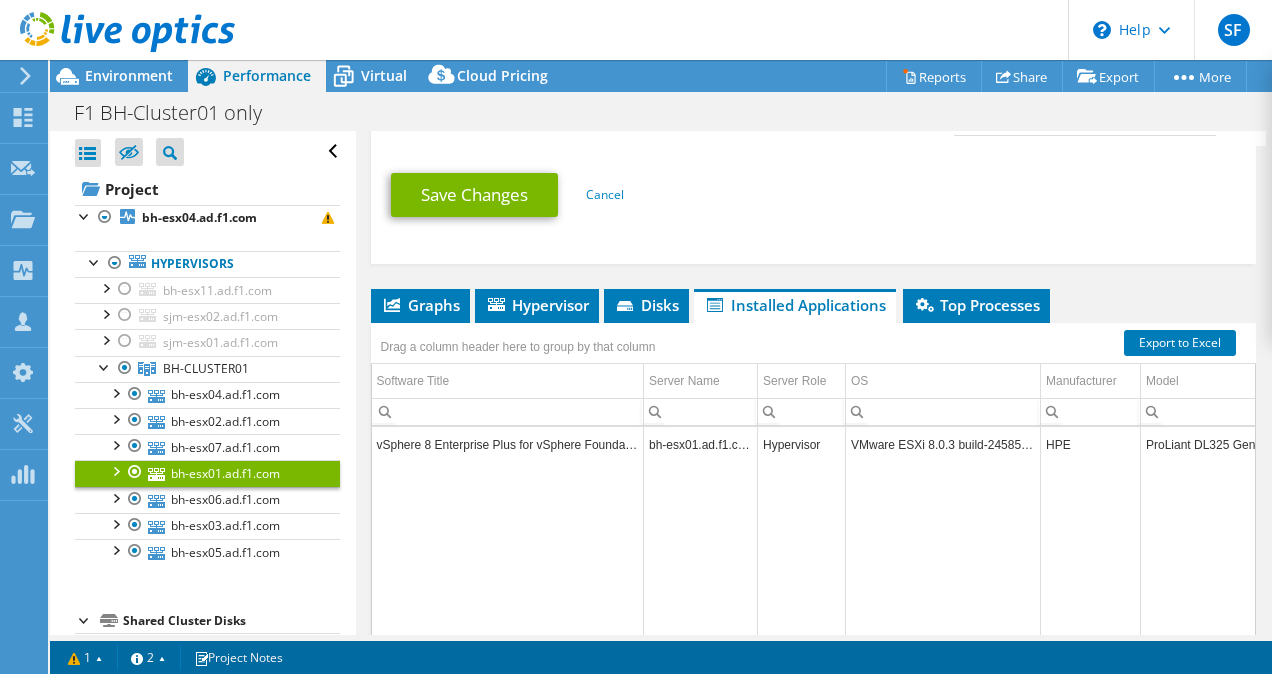 click on "vSphere 8 Enterprise Plus for vSphere Foundation" at bounding box center [508, 444] 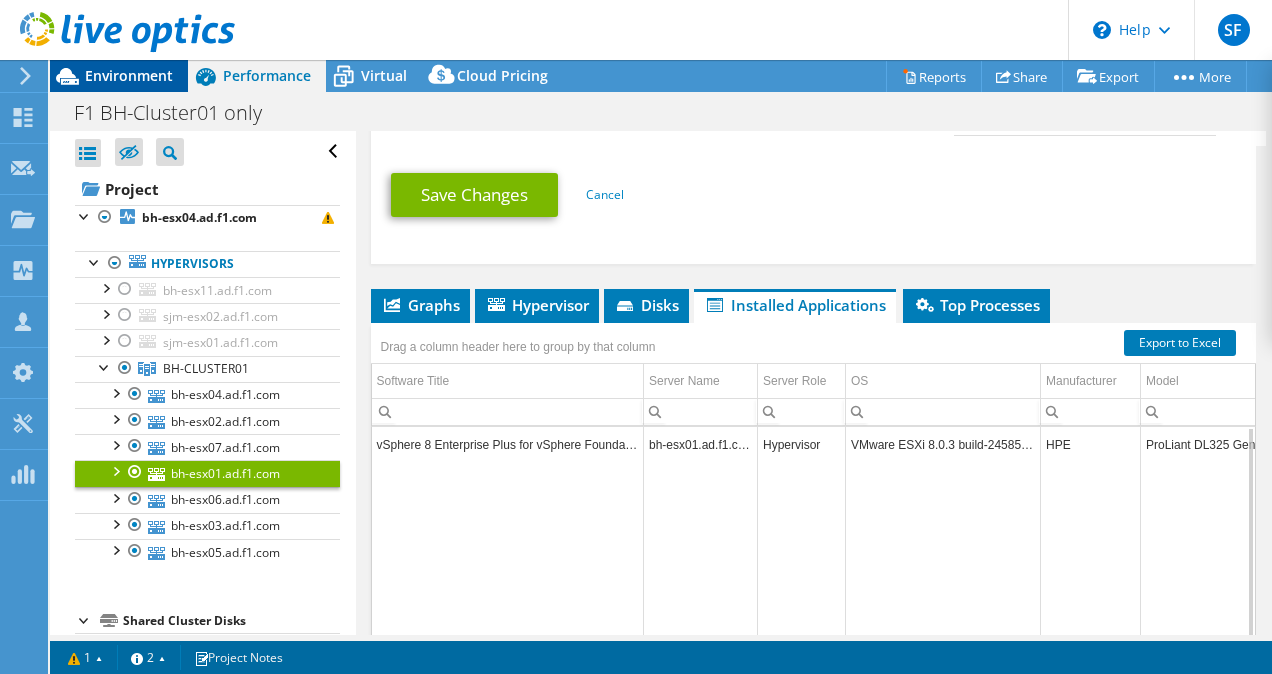 click on "Environment" at bounding box center [129, 75] 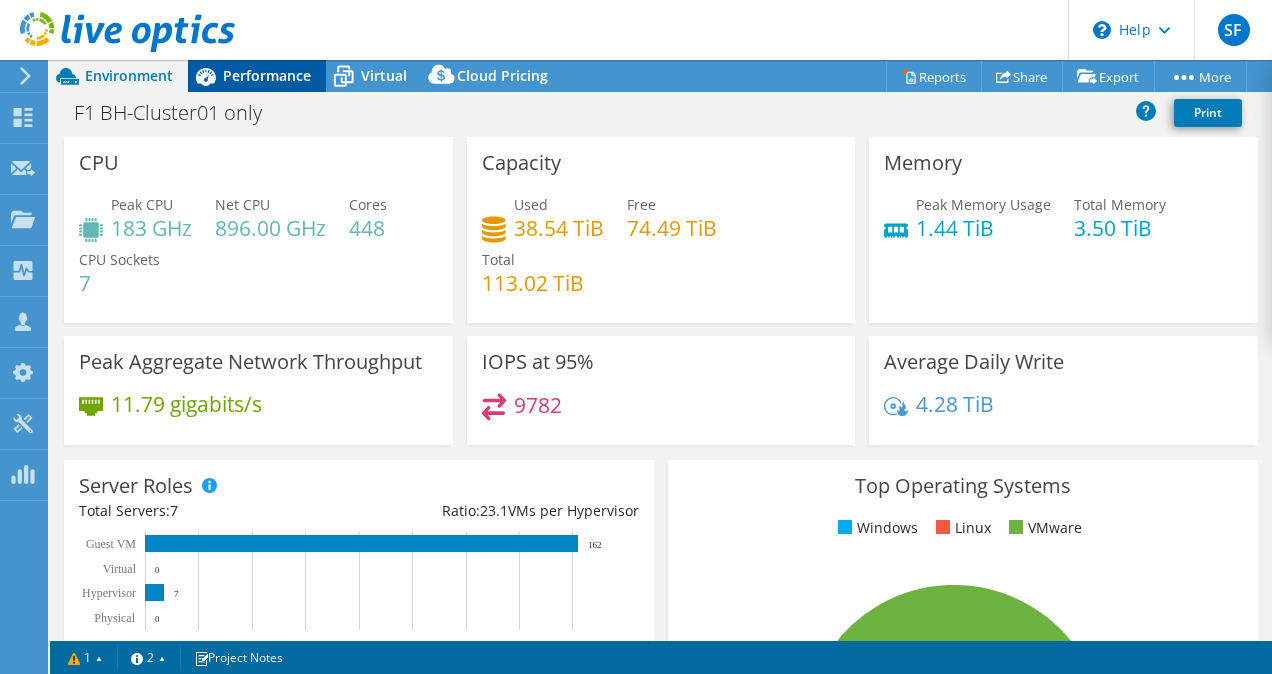 click on "Performance" at bounding box center (257, 76) 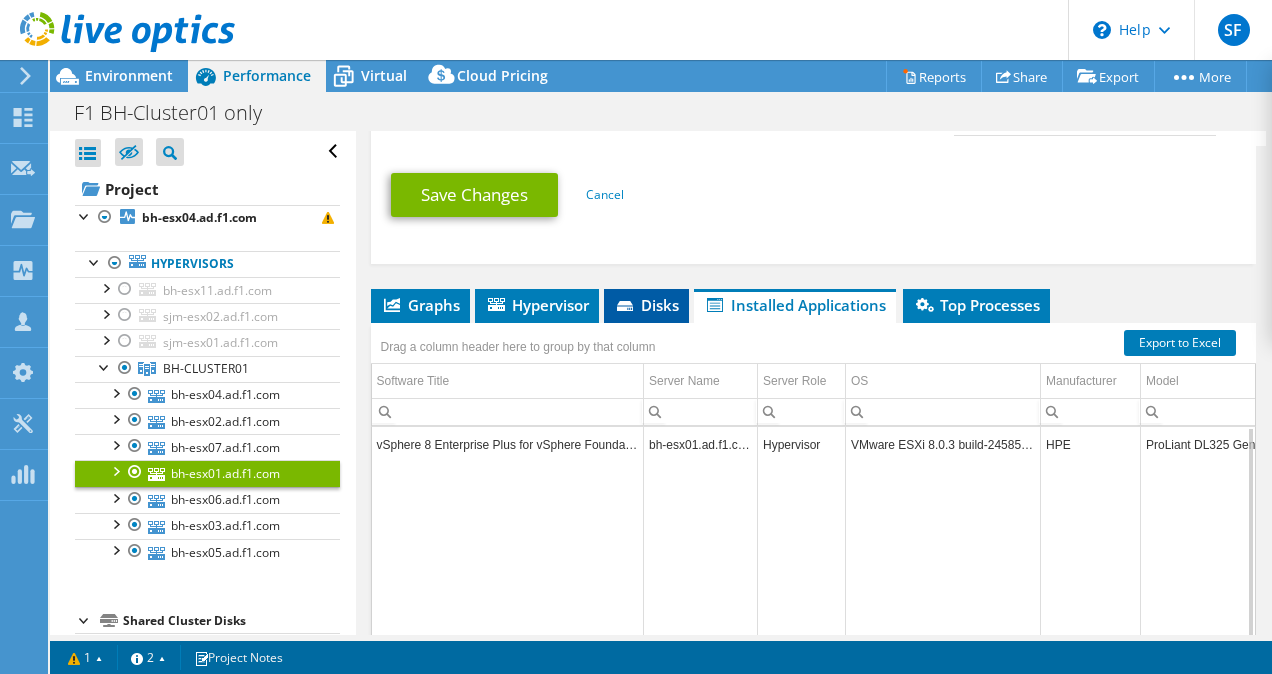 click on "Disks" at bounding box center [646, 305] 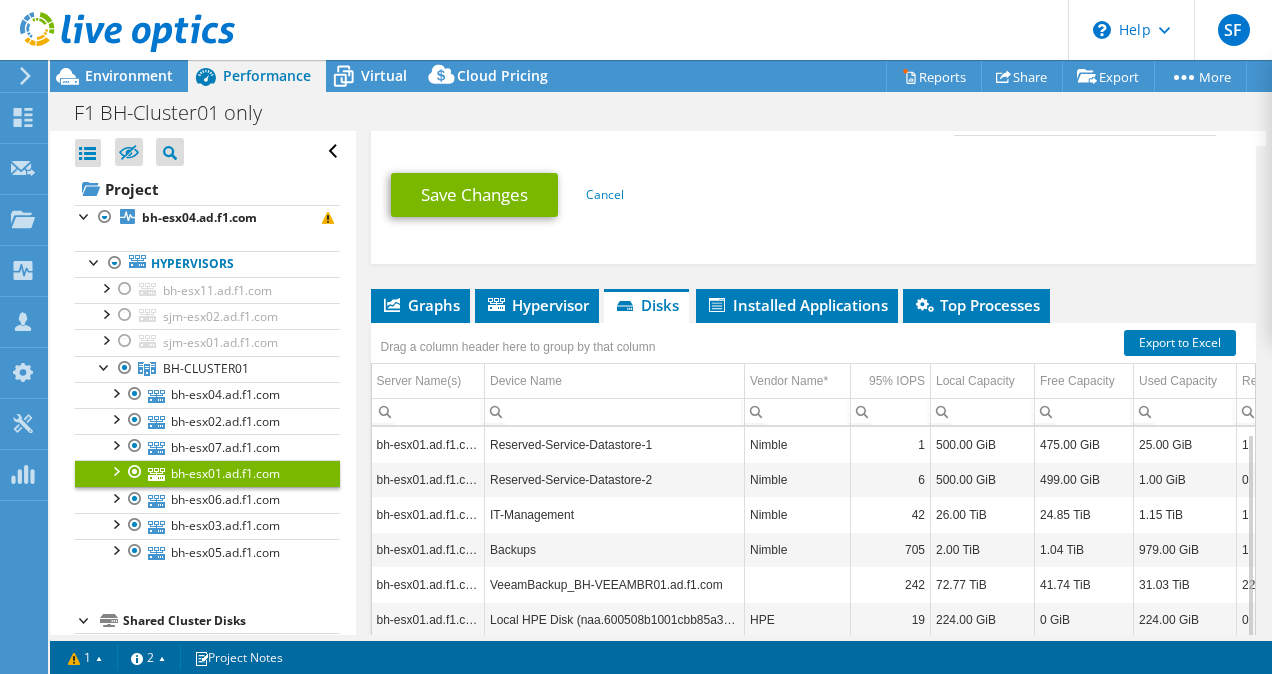 scroll, scrollTop: 7, scrollLeft: 0, axis: vertical 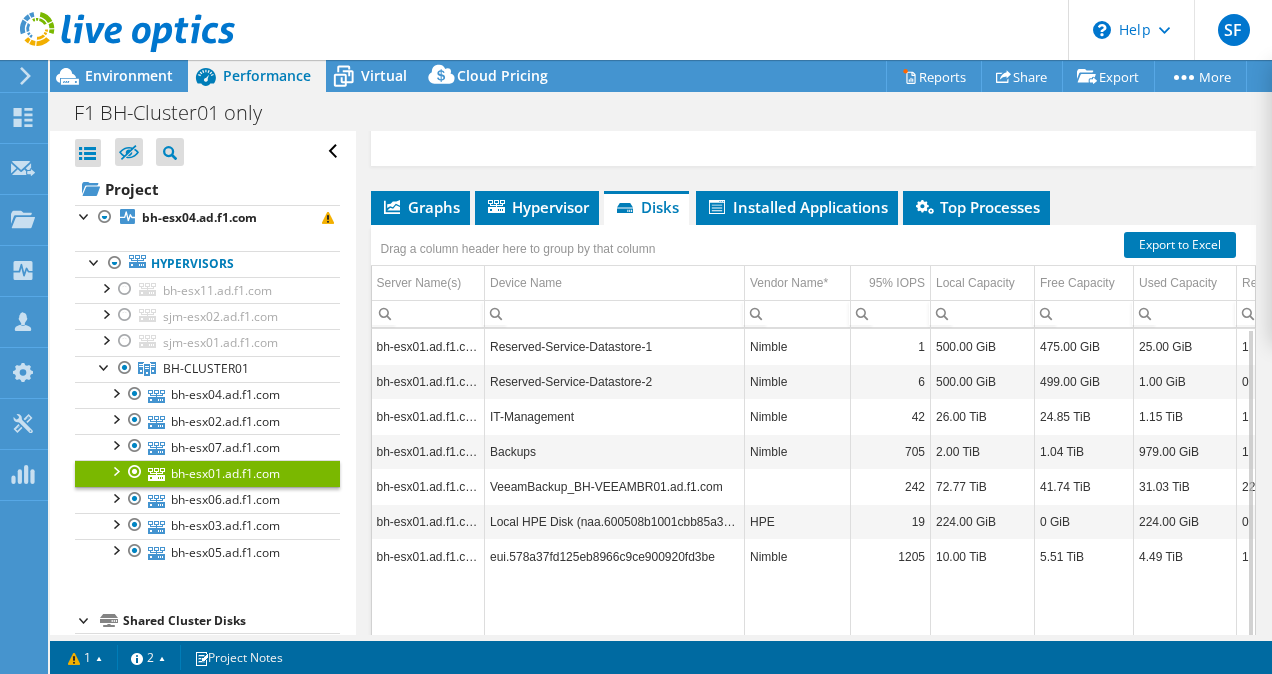 click on "F1 BH-Cluster01 only
Print" at bounding box center [661, 112] 